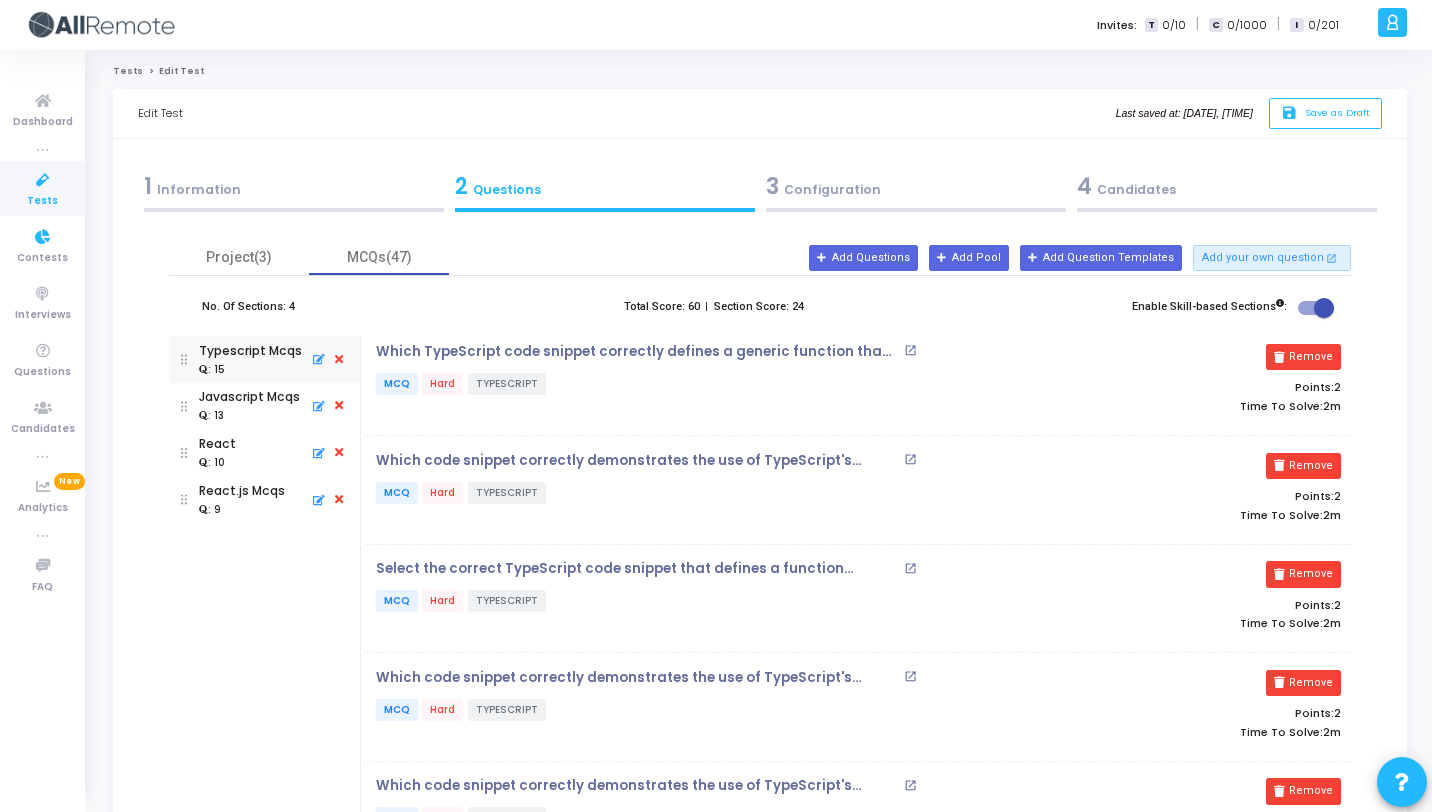 click on "Contests" at bounding box center [42, 245] 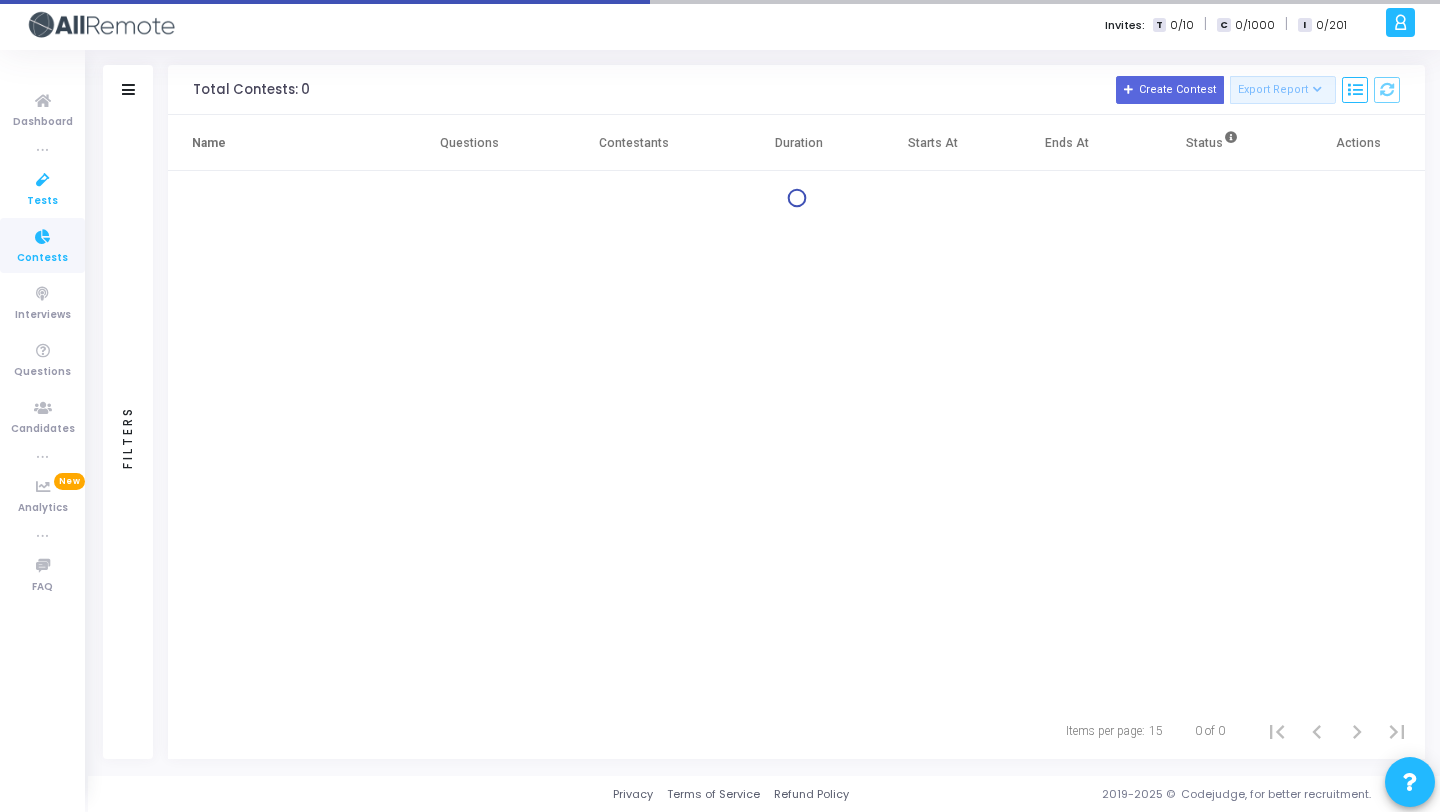 click on "Tests" at bounding box center (42, 201) 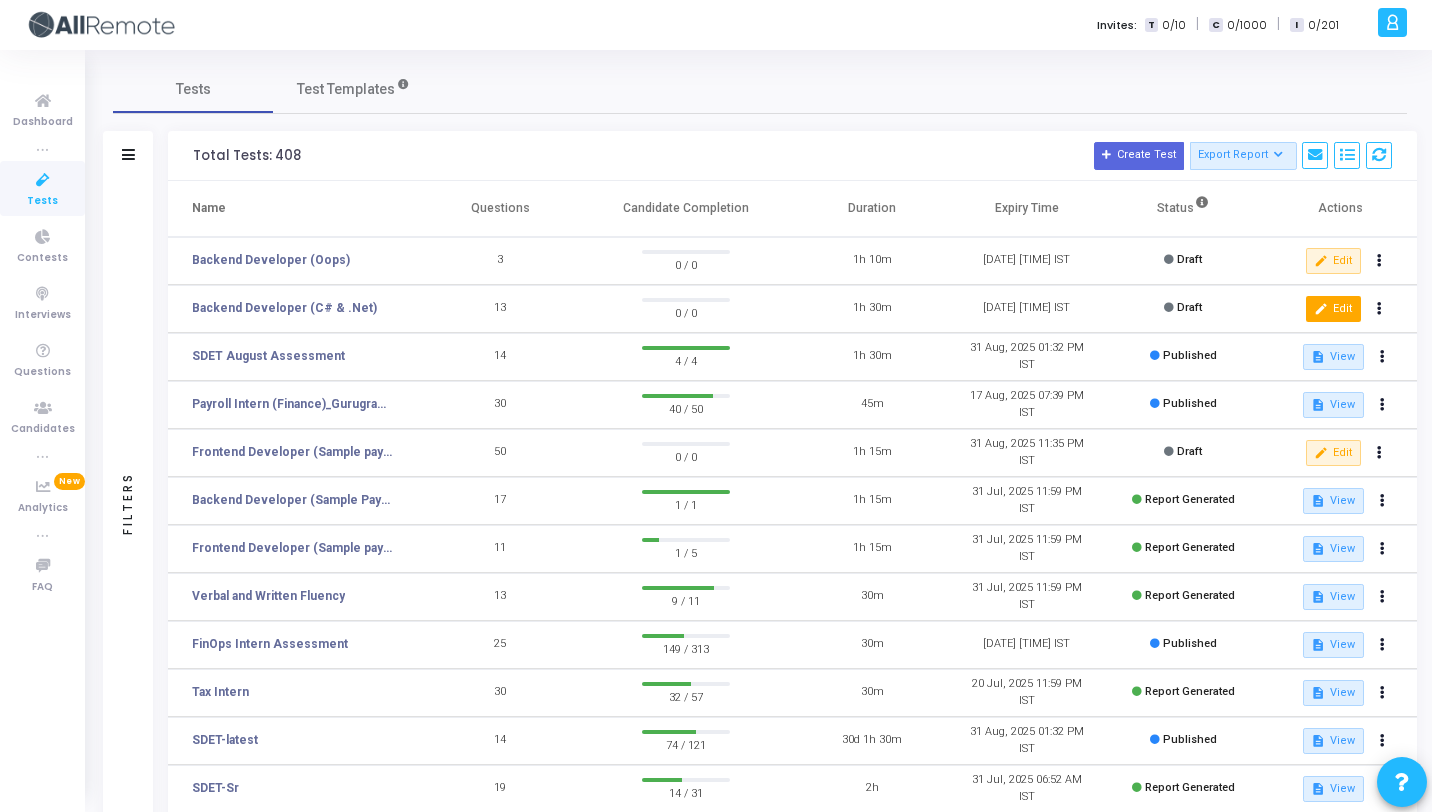 click on "edit  Edit" 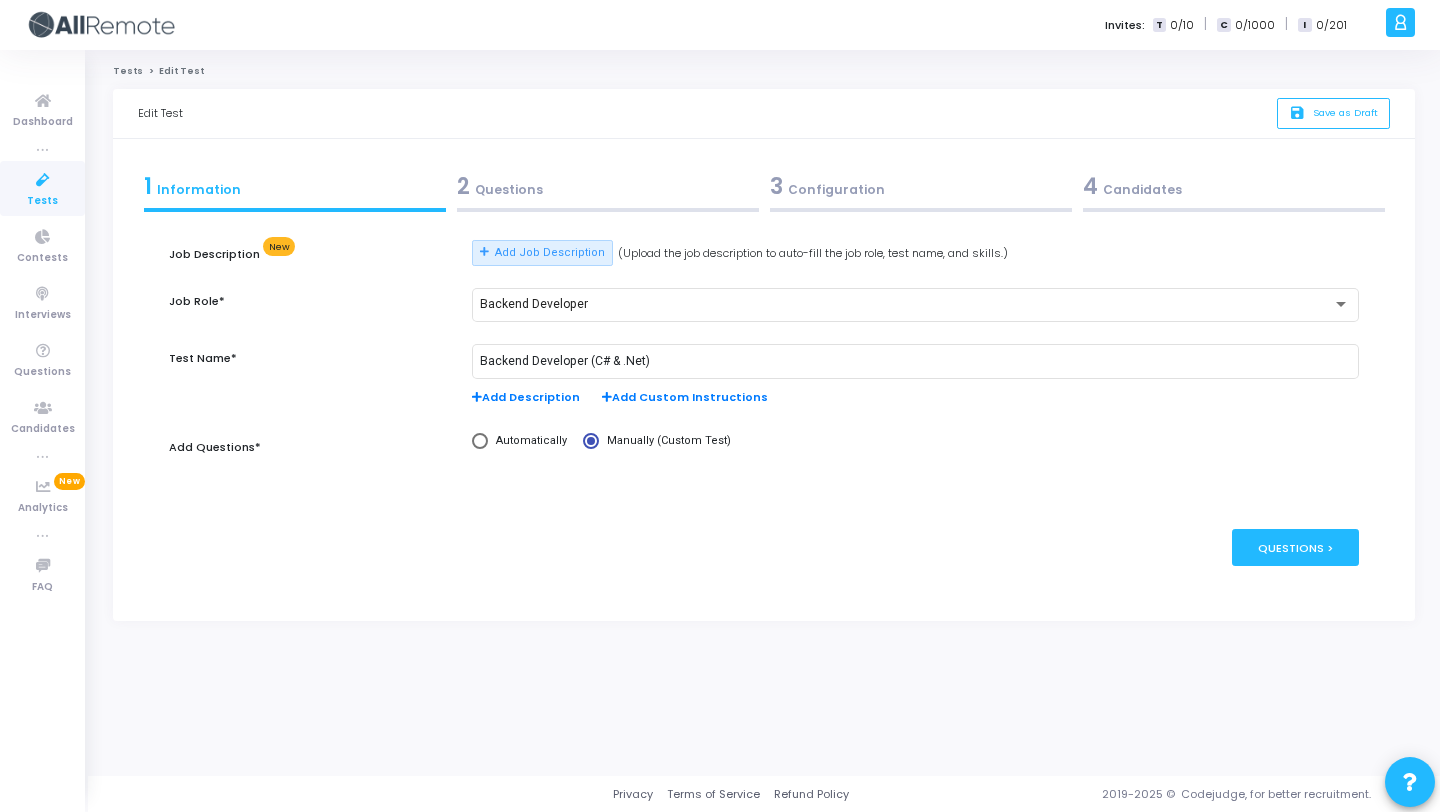 click on "2  Questions" at bounding box center [608, 186] 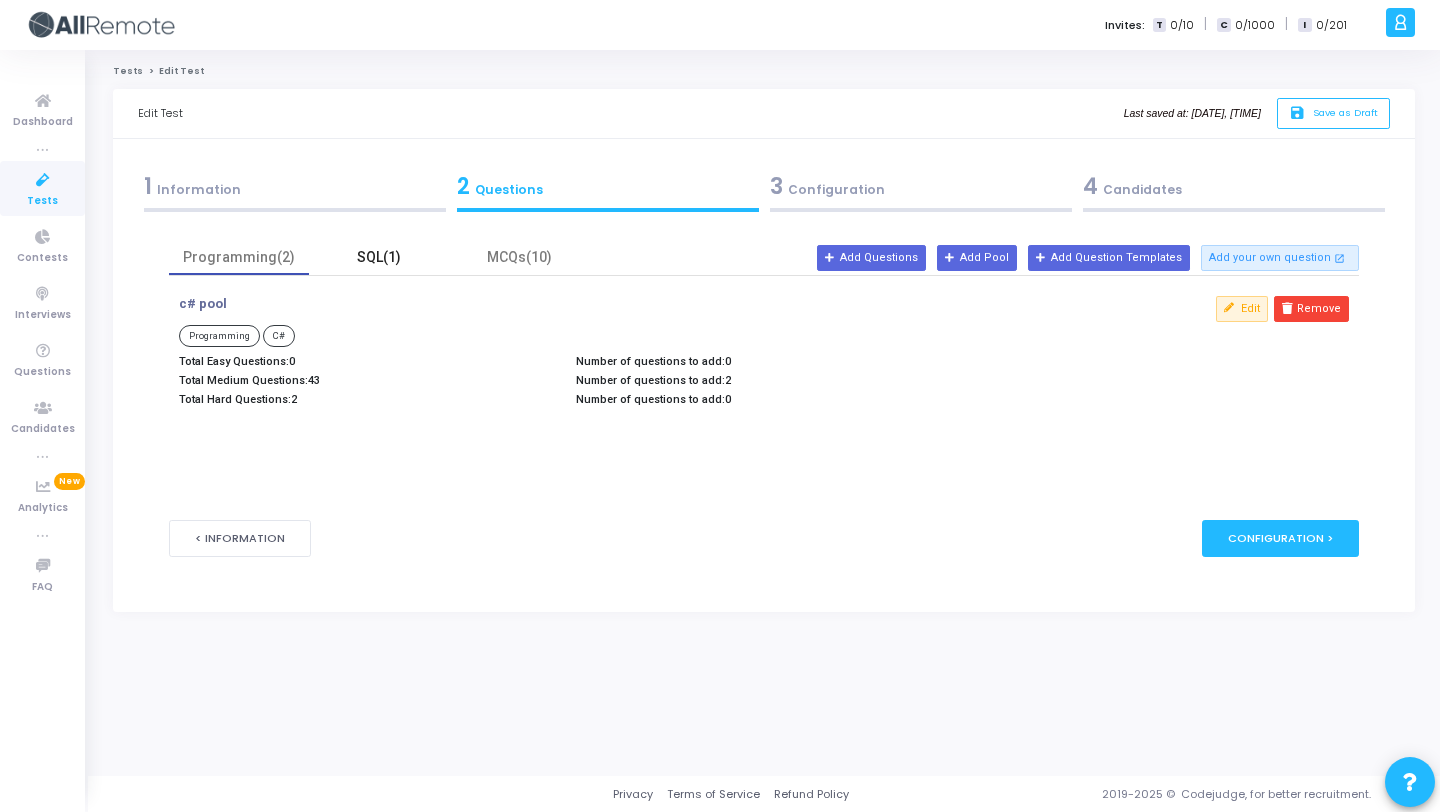 click on "SQL(1)" at bounding box center [379, 257] 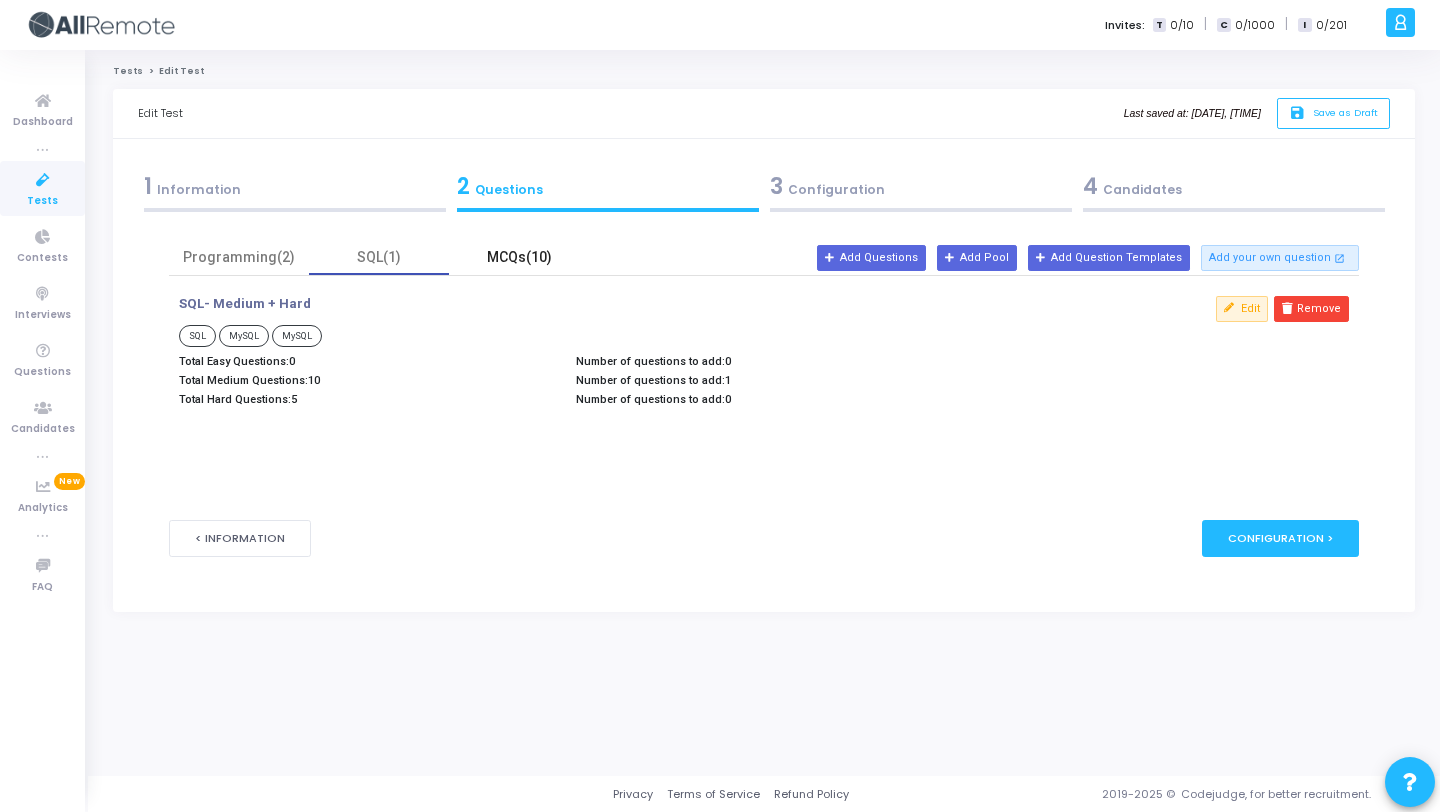 click on "MCQs(10)" at bounding box center [519, 257] 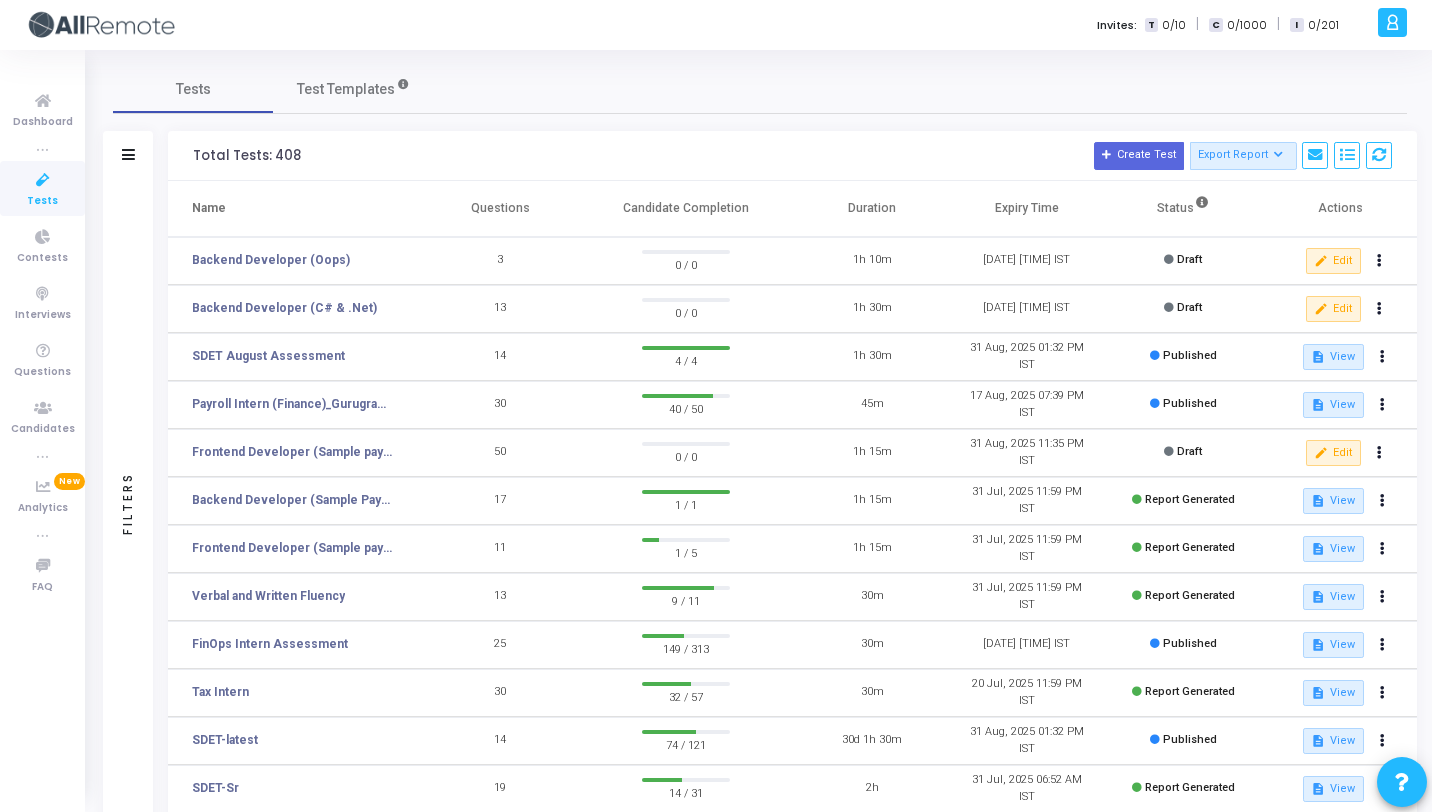 click on "edit  Edit" 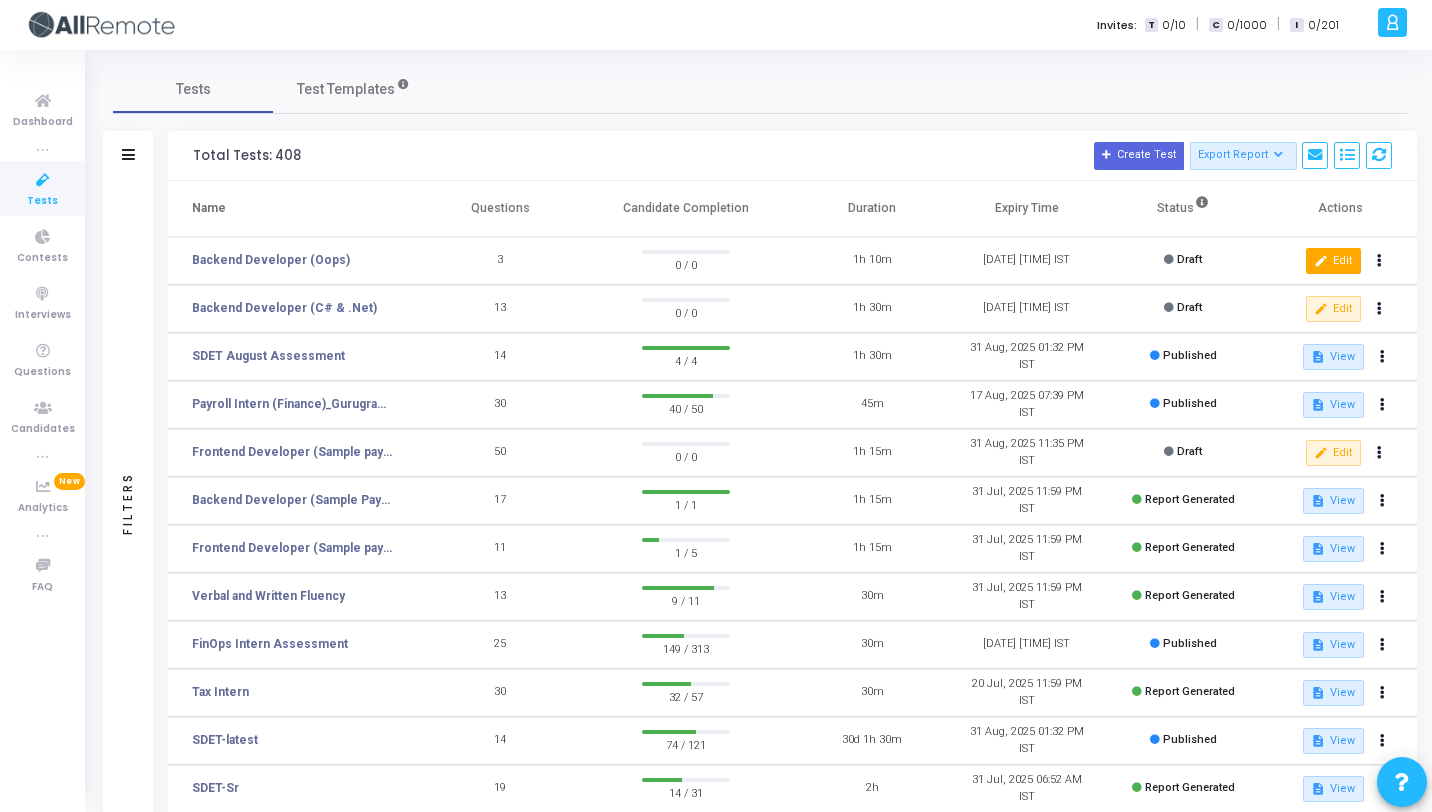 click on "edit  Edit" at bounding box center [1333, 261] 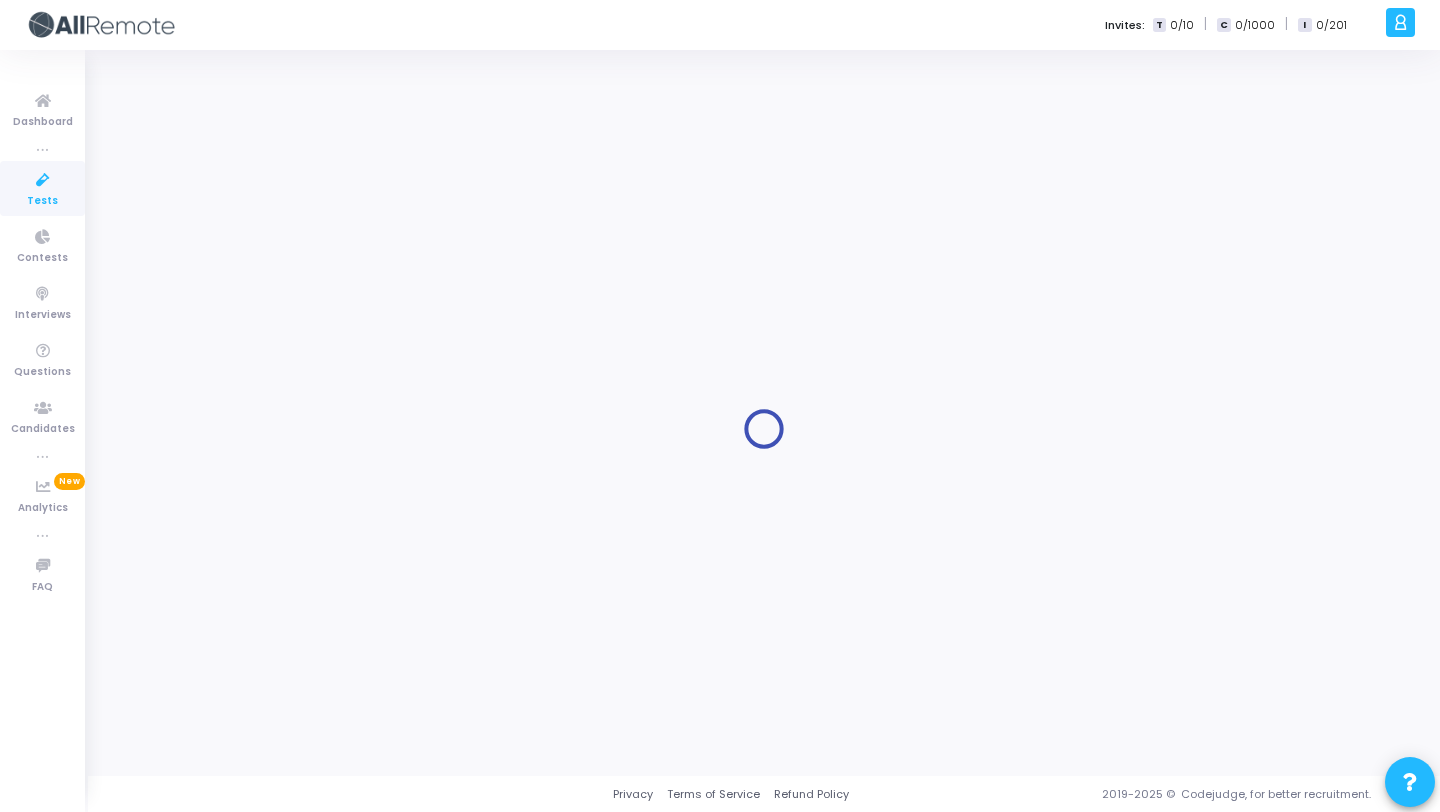 type on "Backend Developer (Oops)" 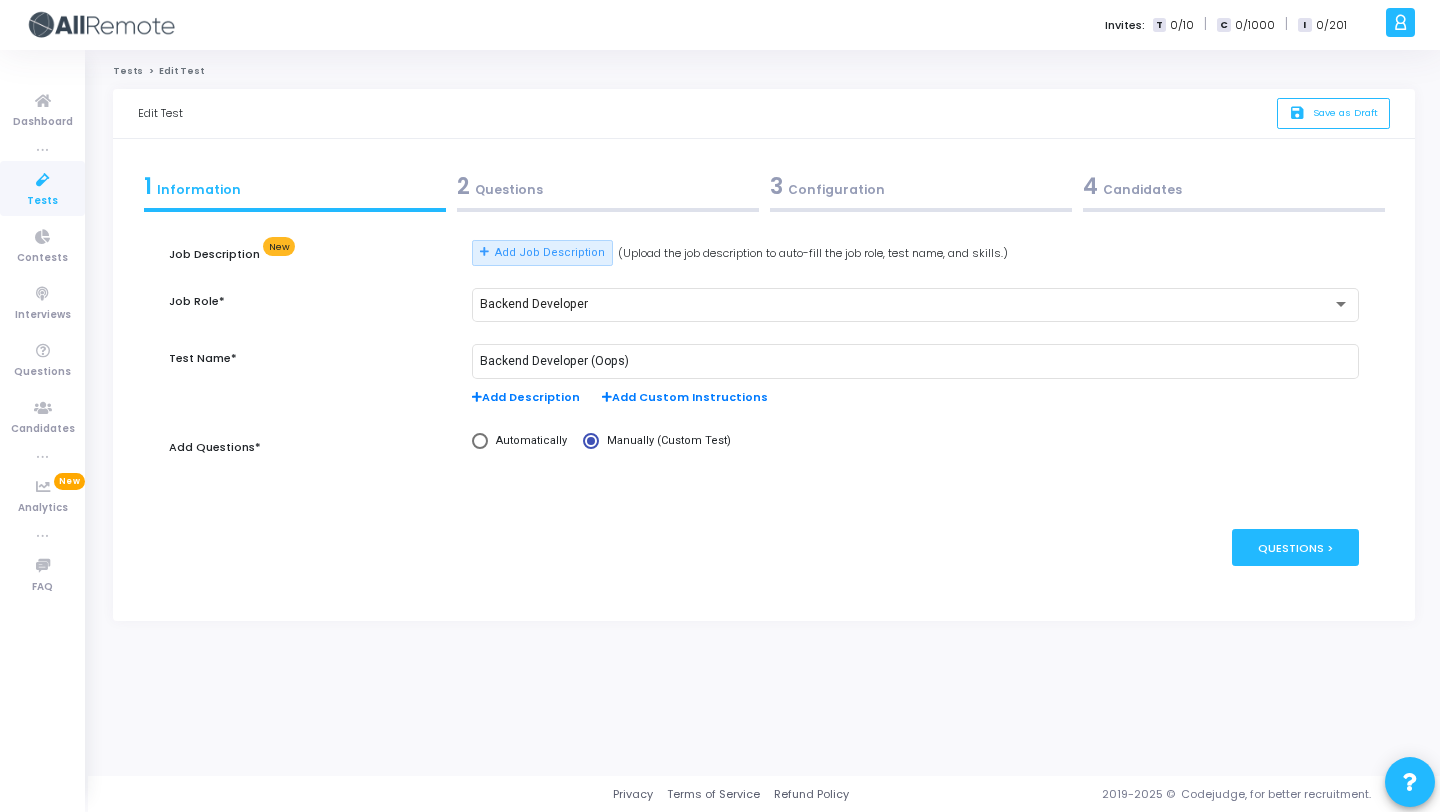click on "2  Questions" at bounding box center [608, 186] 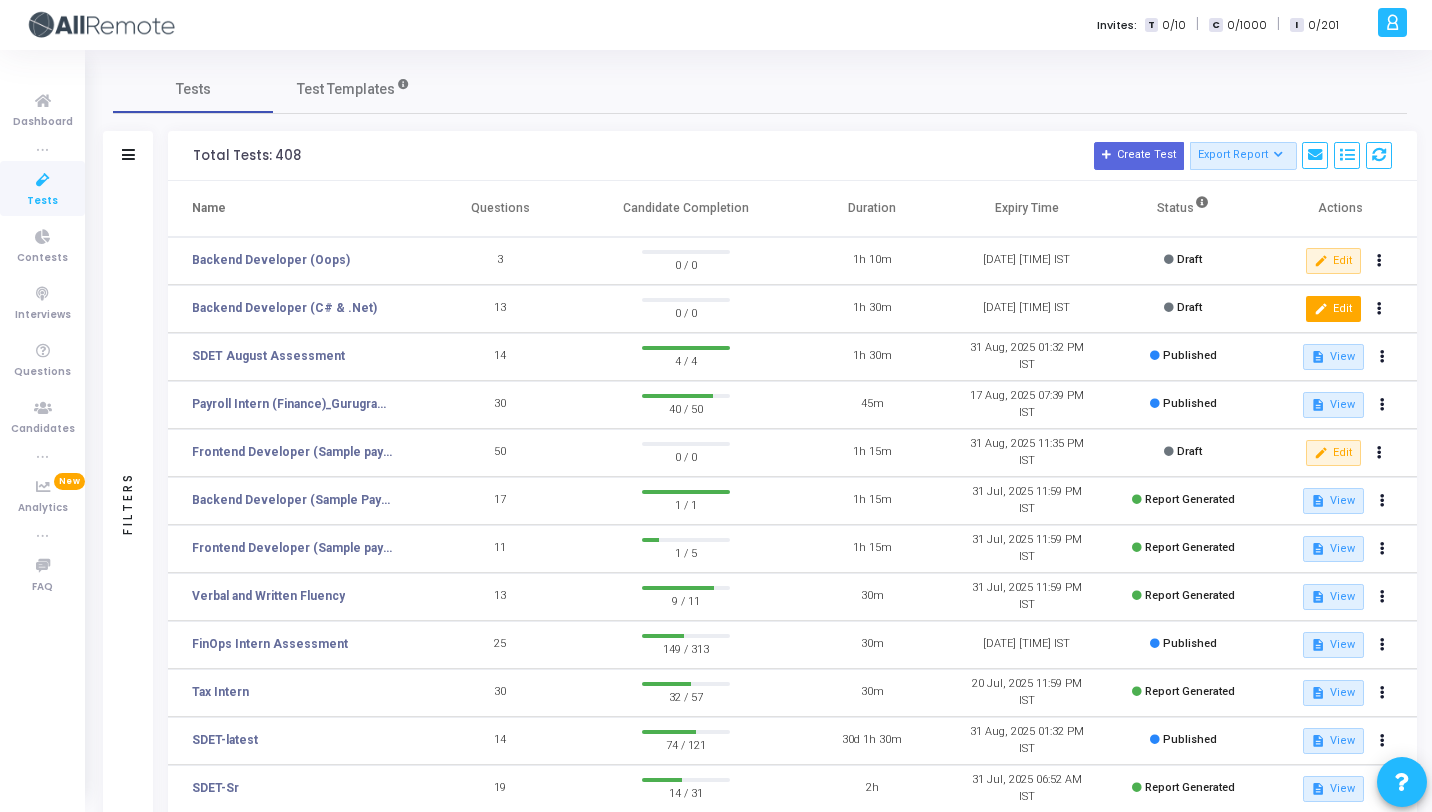 click on "edit  Edit" 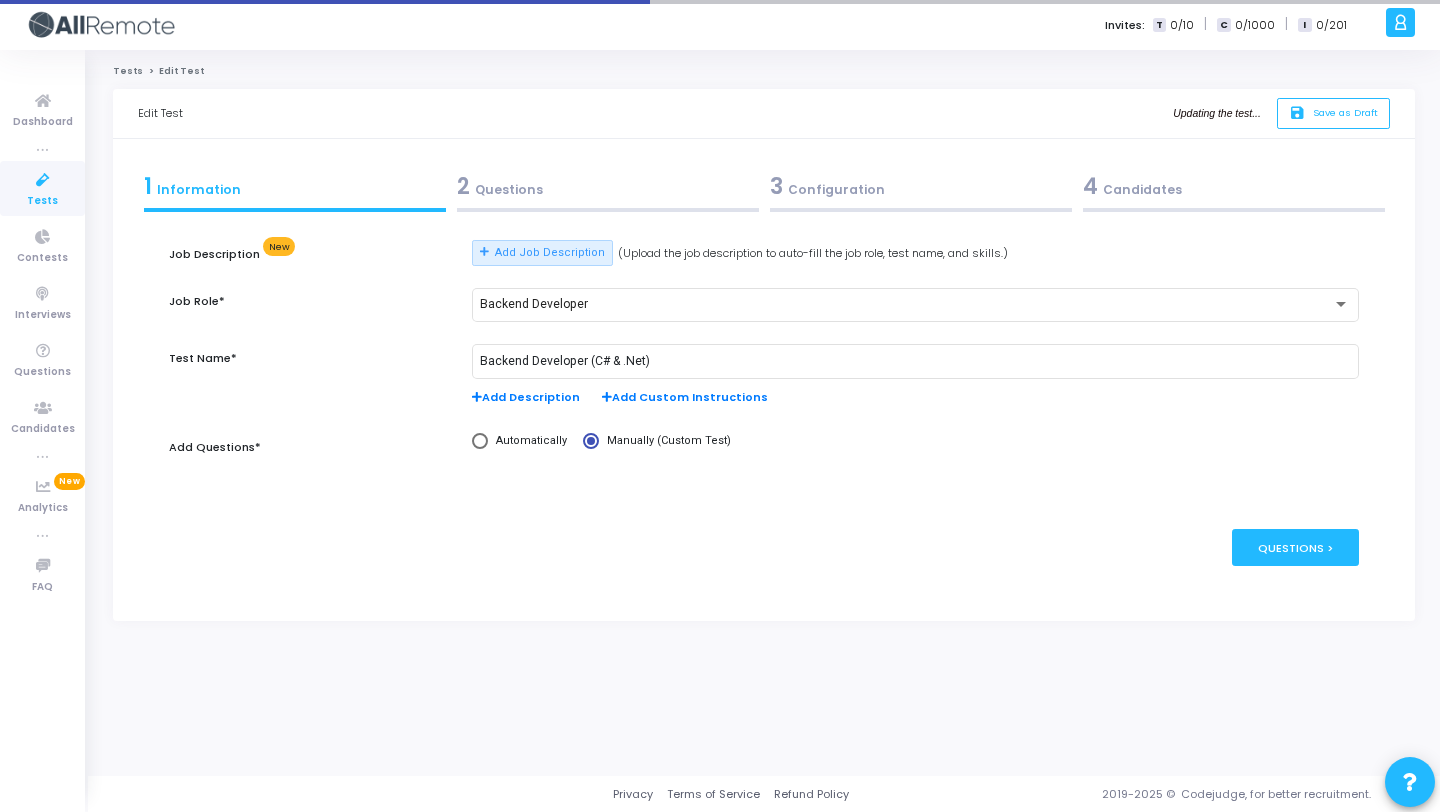 click on "2  Questions" at bounding box center [608, 186] 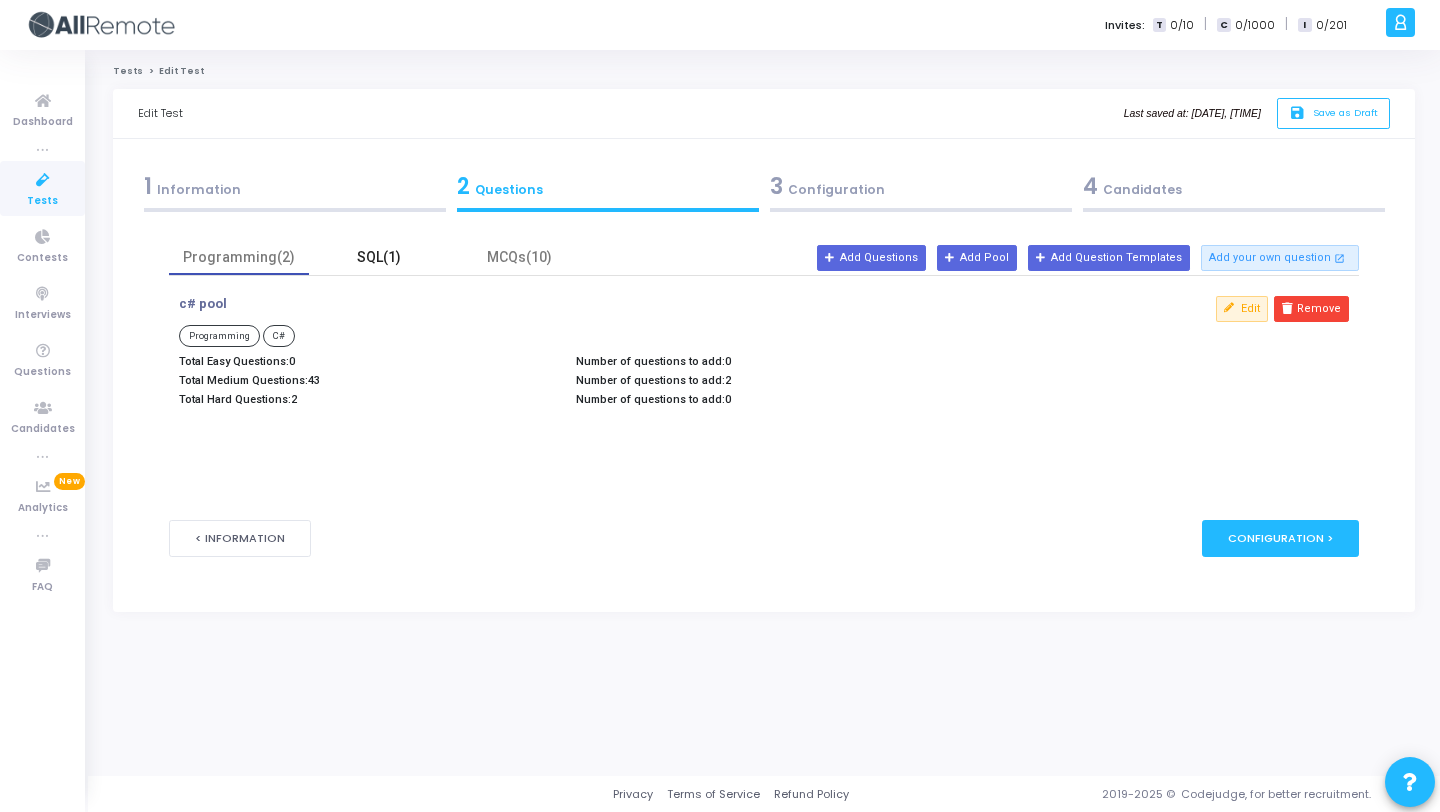 click on "SQL(1)" at bounding box center (379, 257) 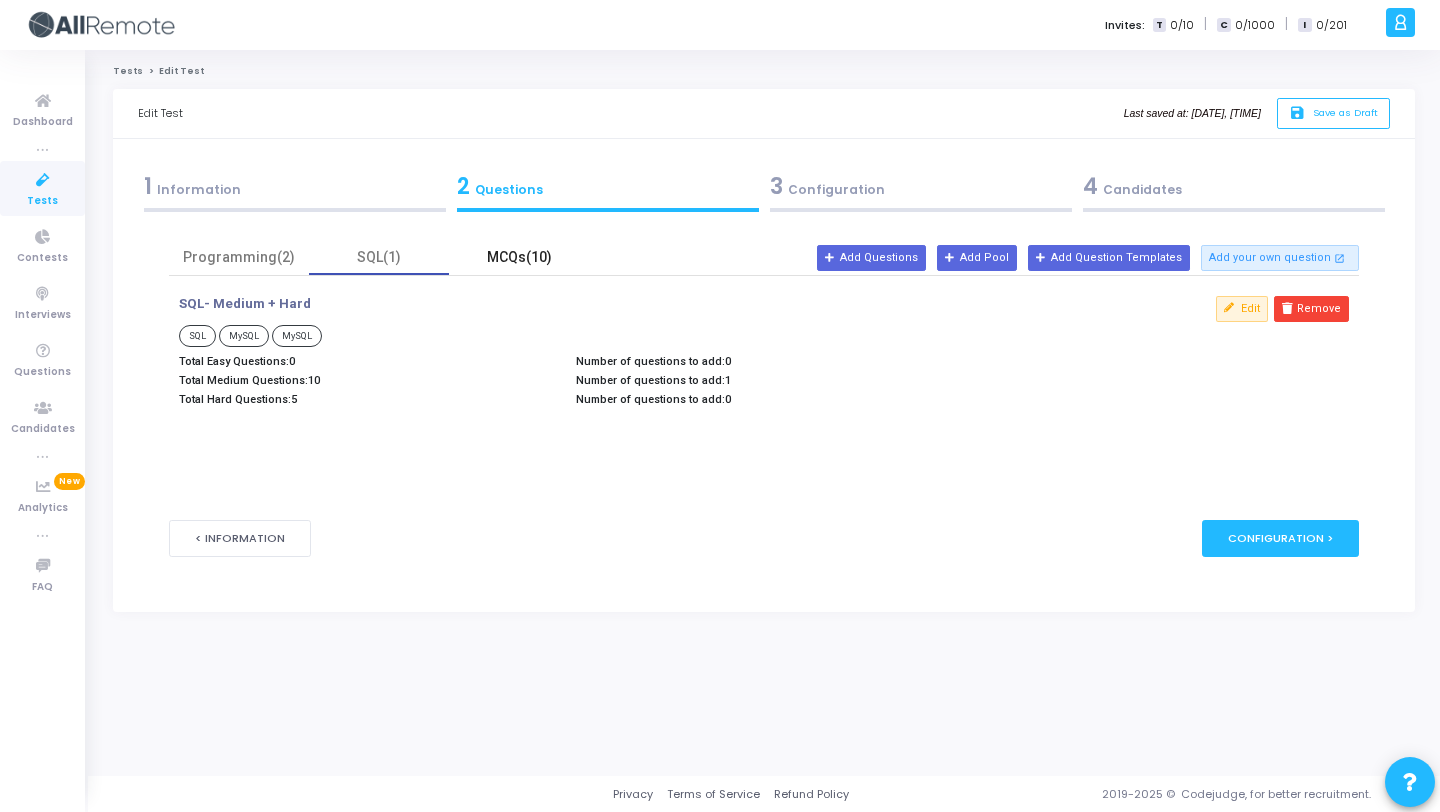click on "MCQs(10)" at bounding box center (519, 257) 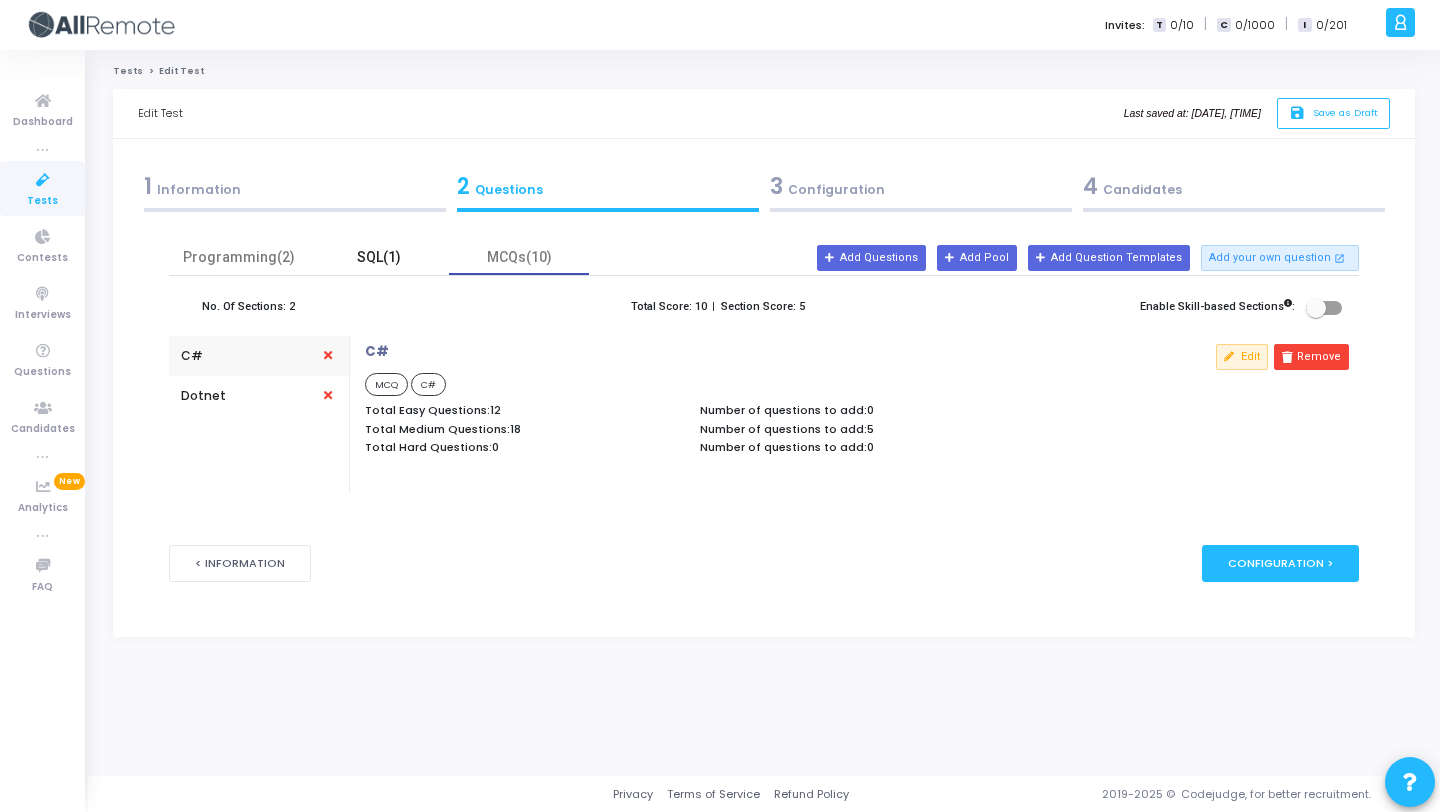 click on "SQL(1)" at bounding box center (379, 257) 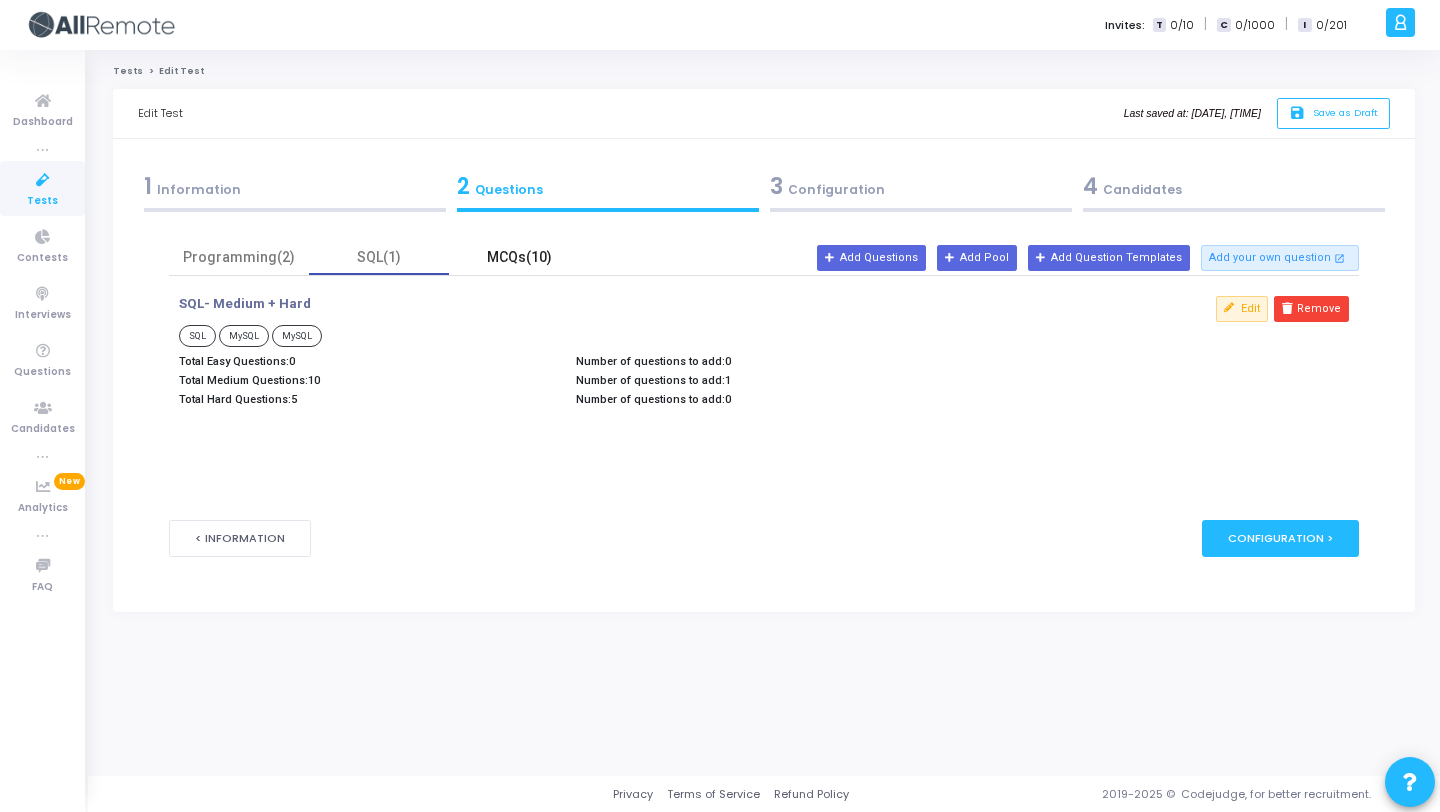 click on "MCQs(10)" at bounding box center [519, 257] 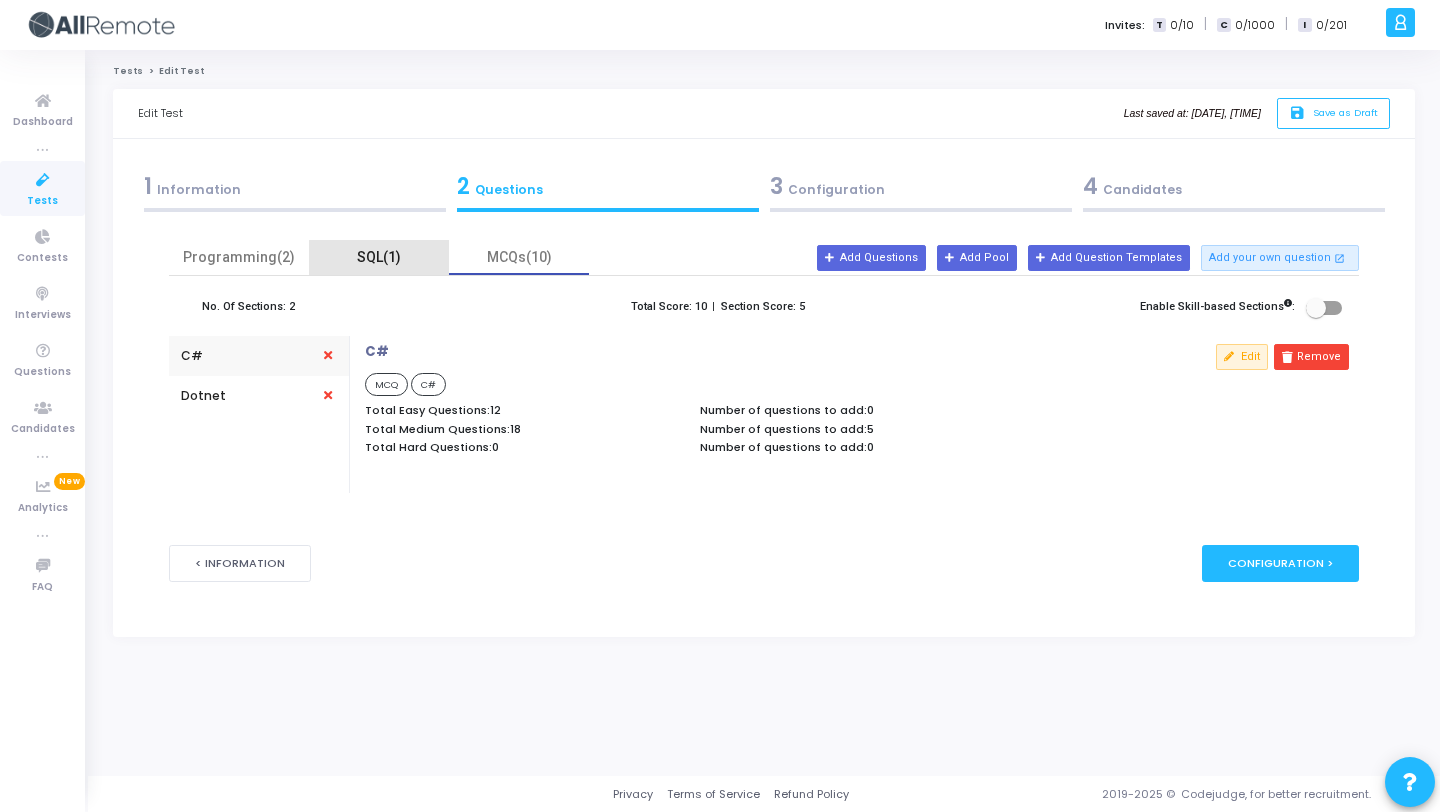 click on "SQL(1)" at bounding box center [379, 257] 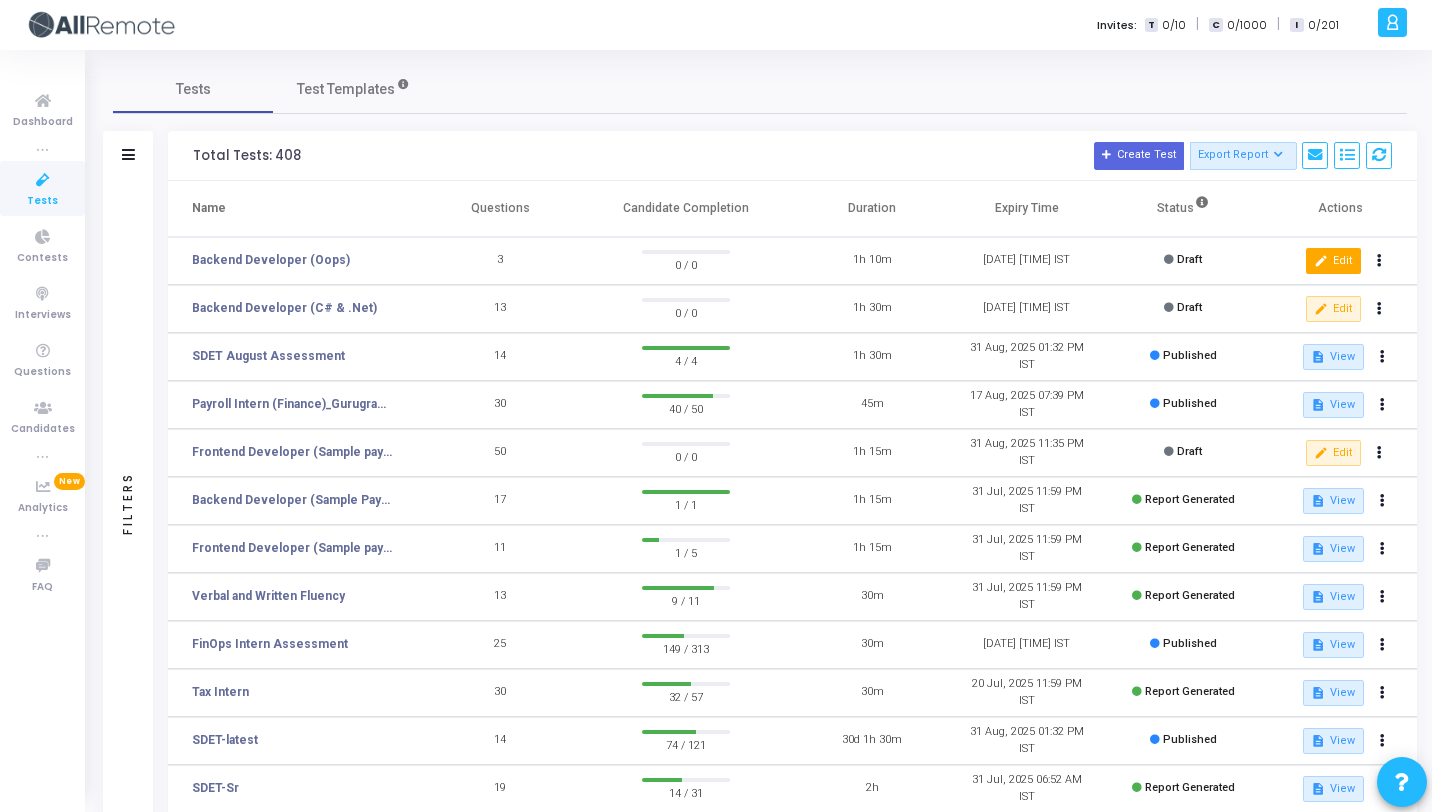click on "edit  Edit" at bounding box center (1333, 261) 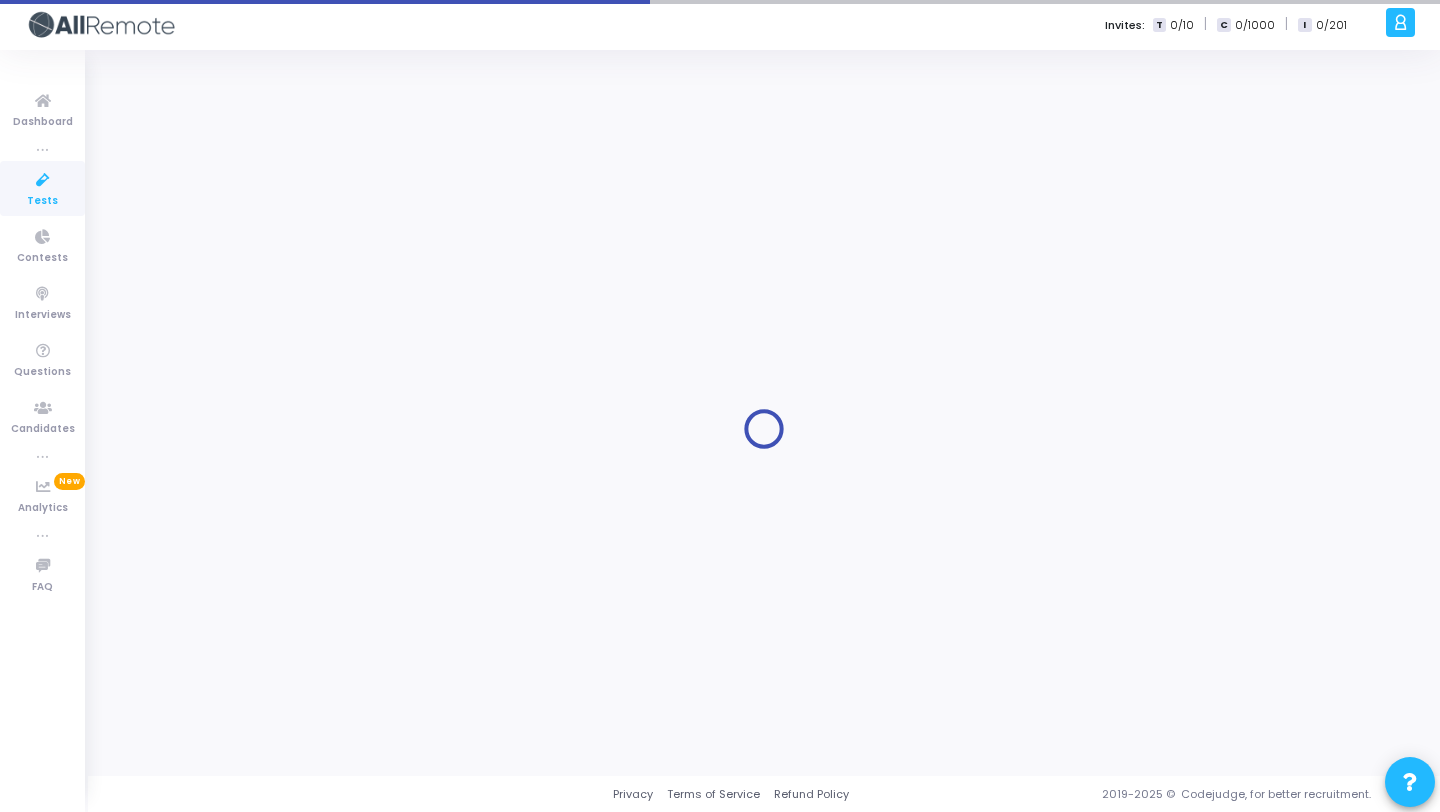 type on "Backend Developer (Oops)" 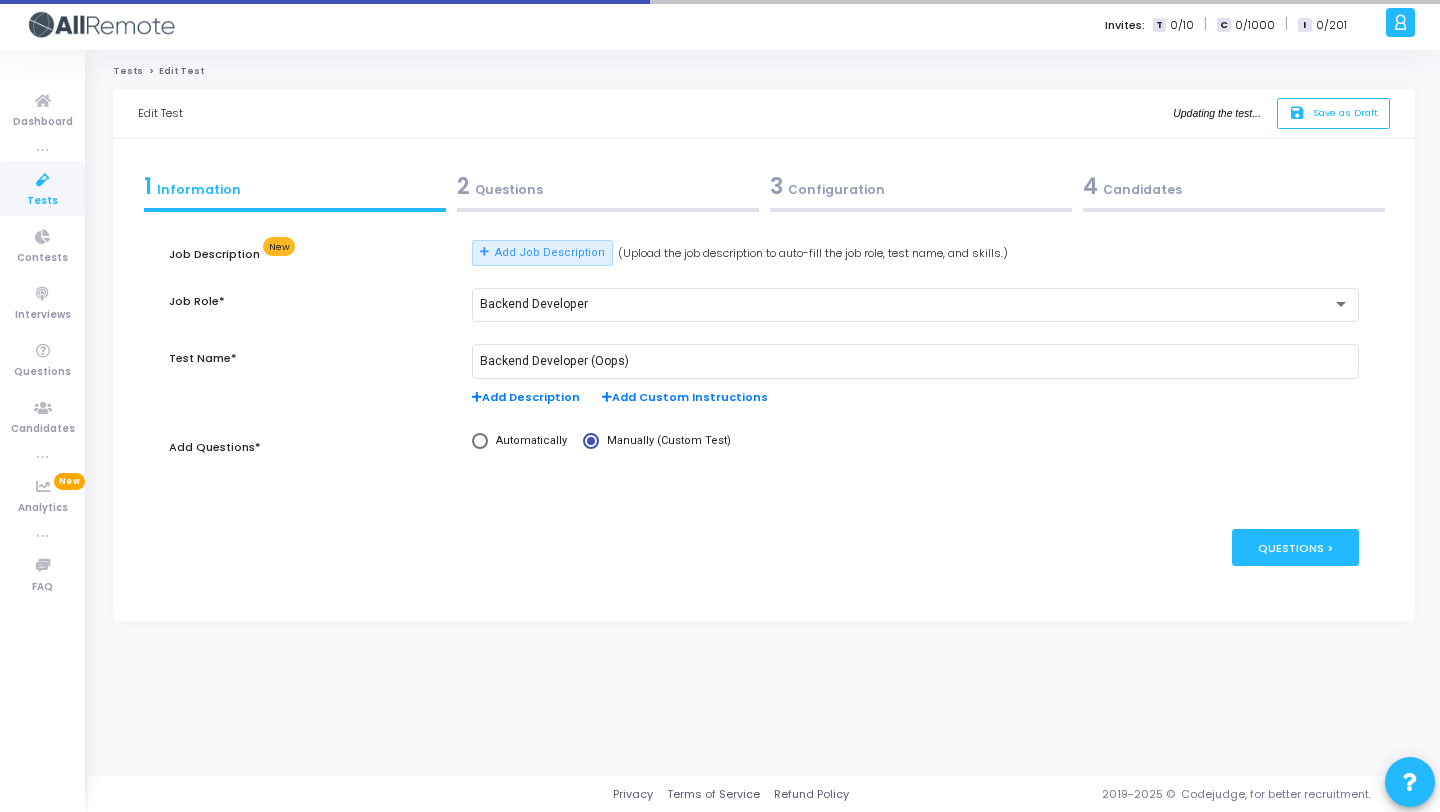 click on "2  Questions" at bounding box center [608, 186] 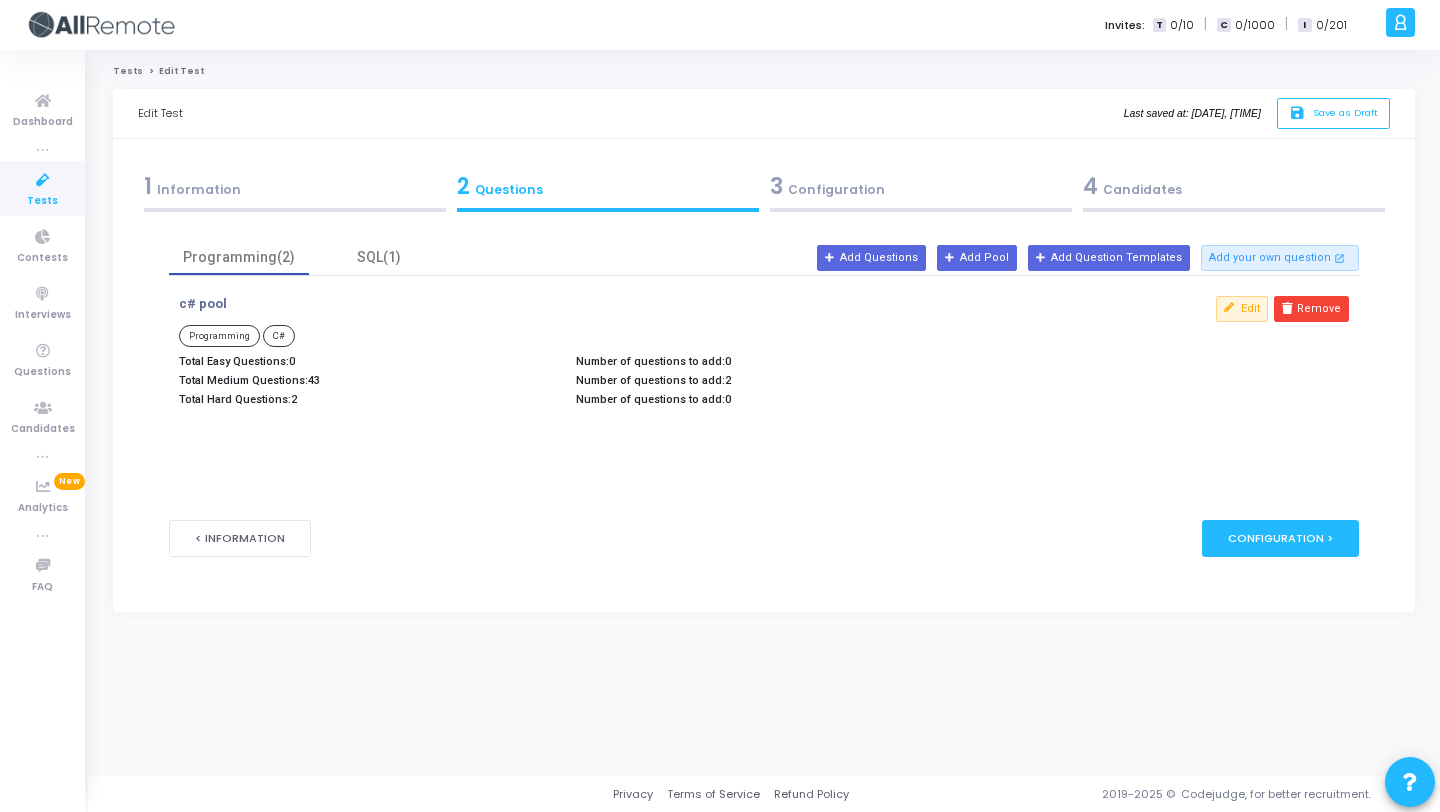 click on "1  Information" at bounding box center (294, 191) 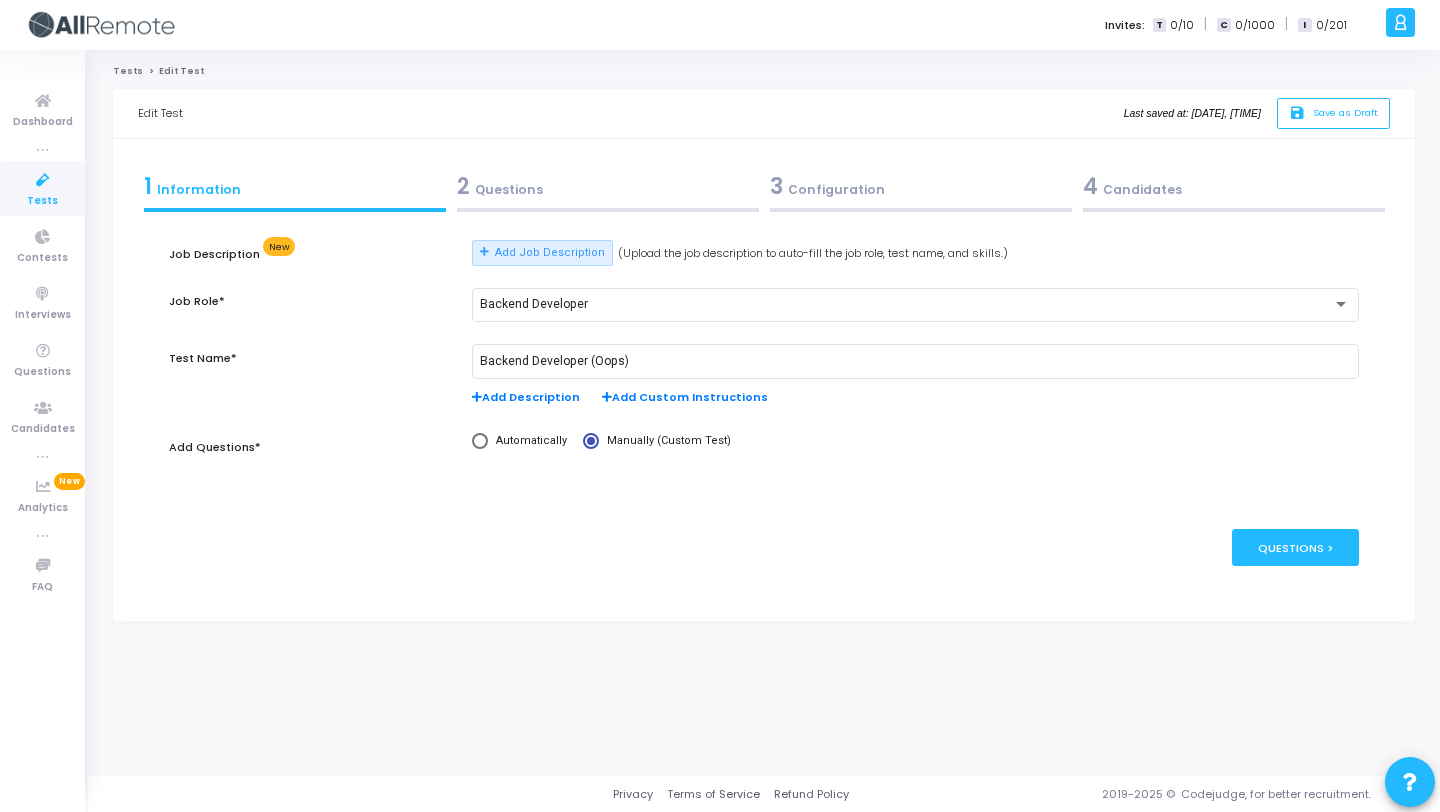 click on "3  Configuration" at bounding box center (921, 186) 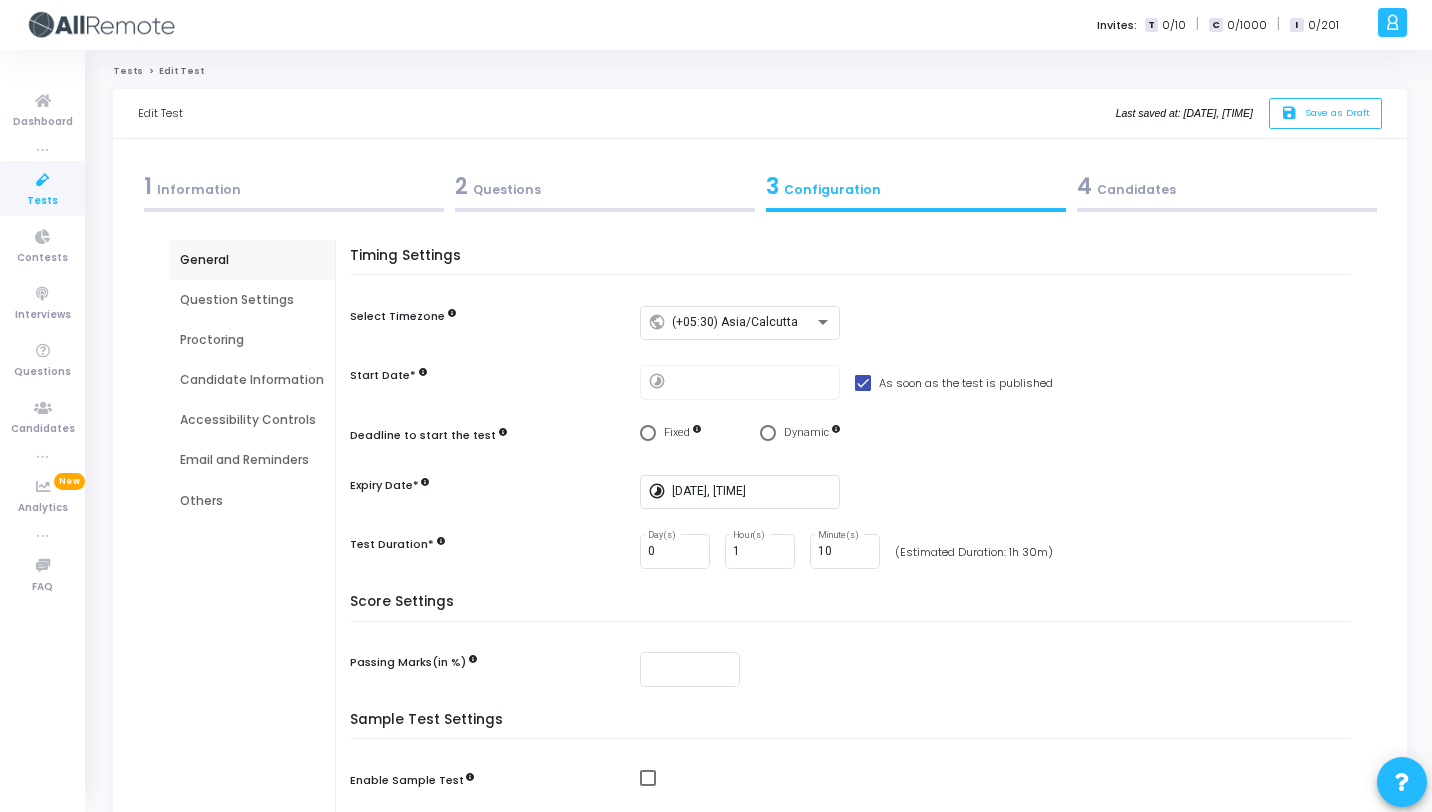 click on "Question Settings" at bounding box center [252, 300] 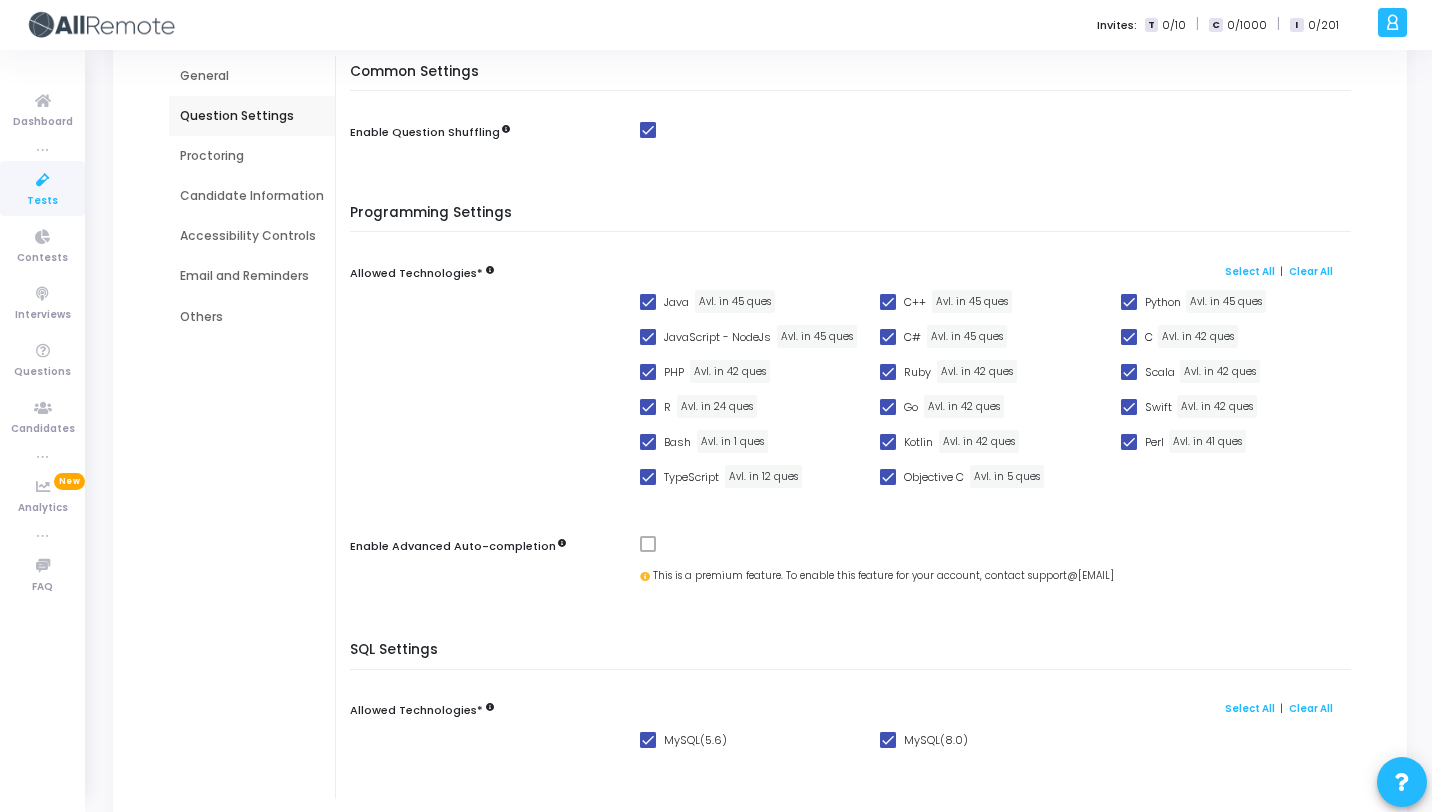 scroll, scrollTop: 185, scrollLeft: 0, axis: vertical 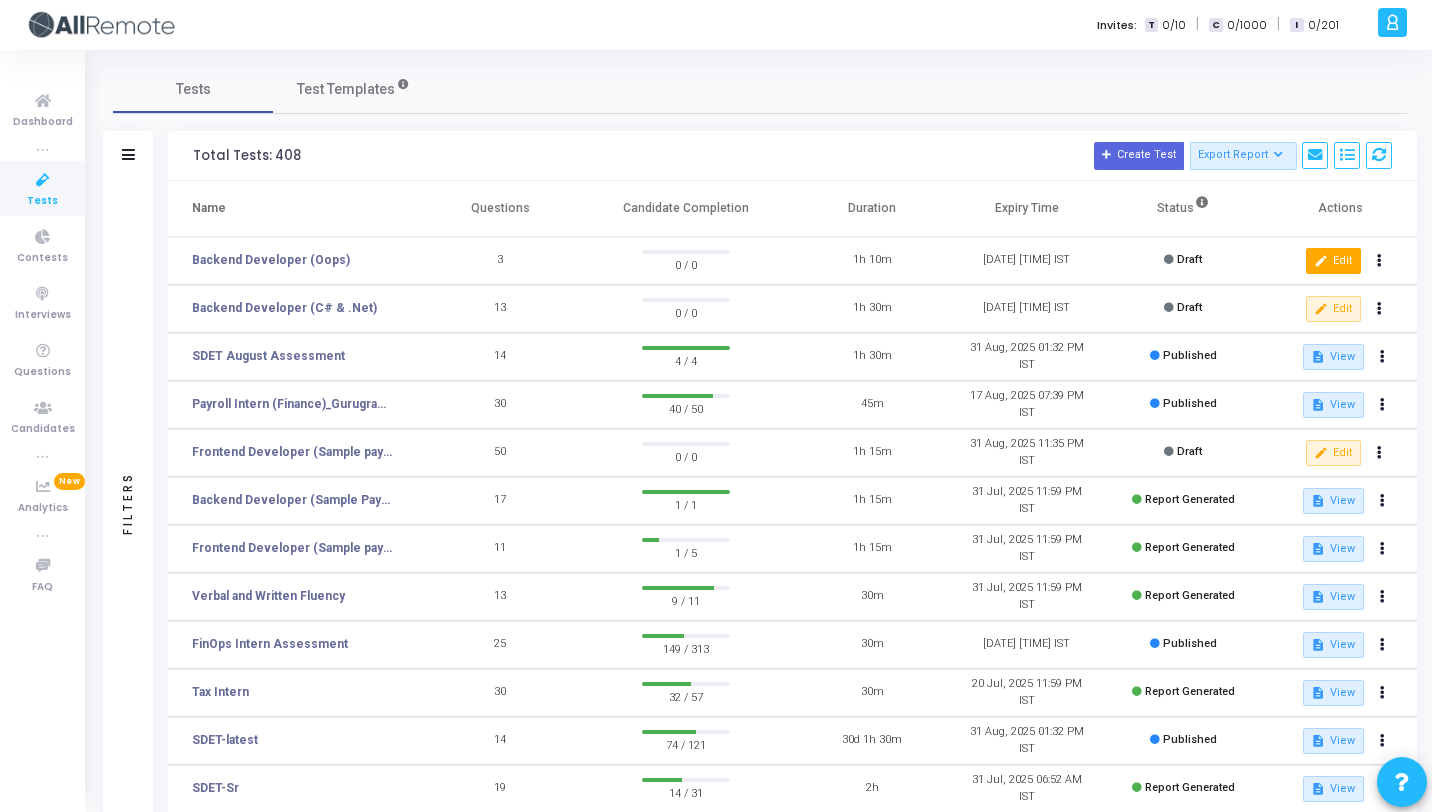 click on "edit  Edit" at bounding box center [1333, 261] 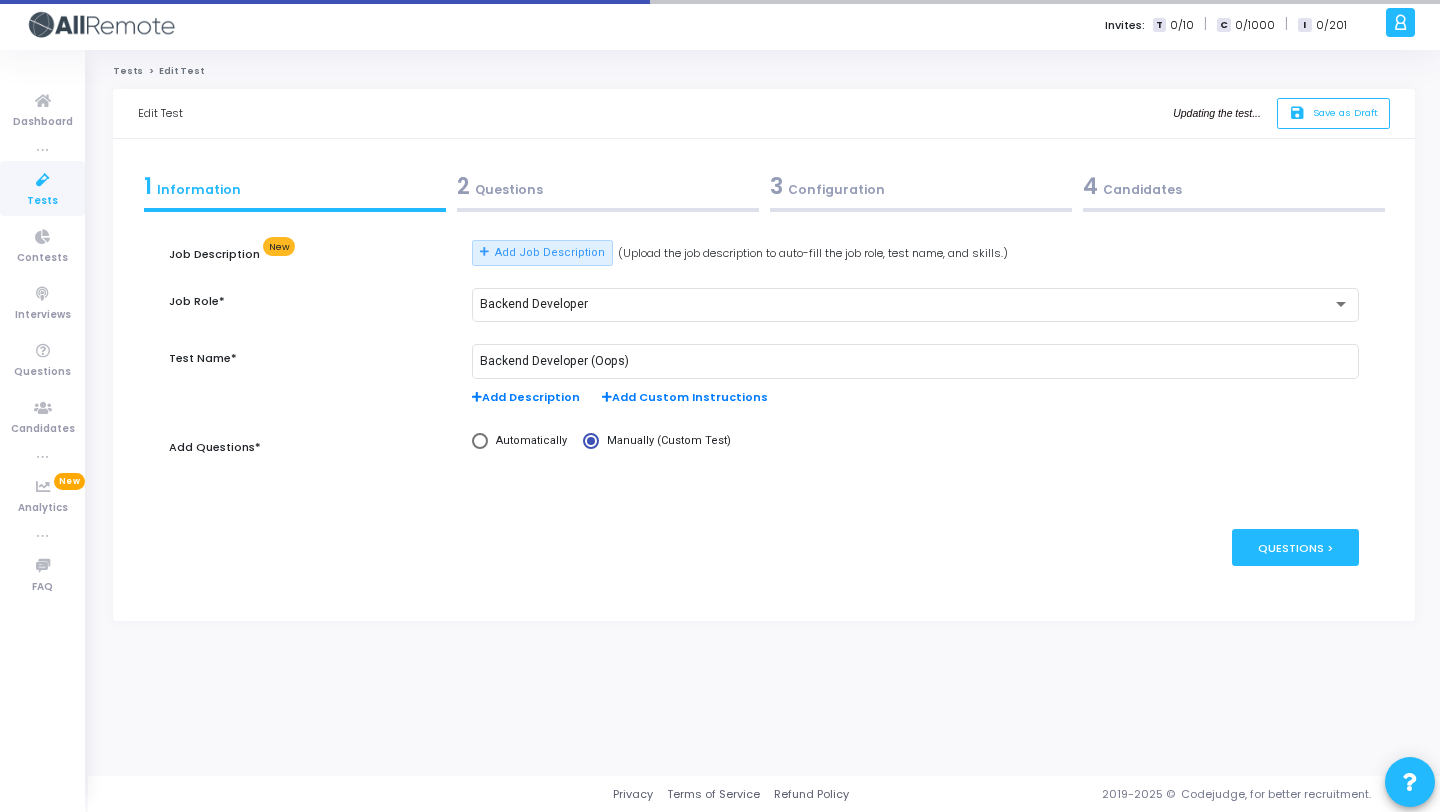 click on "2  Questions" at bounding box center [607, 191] 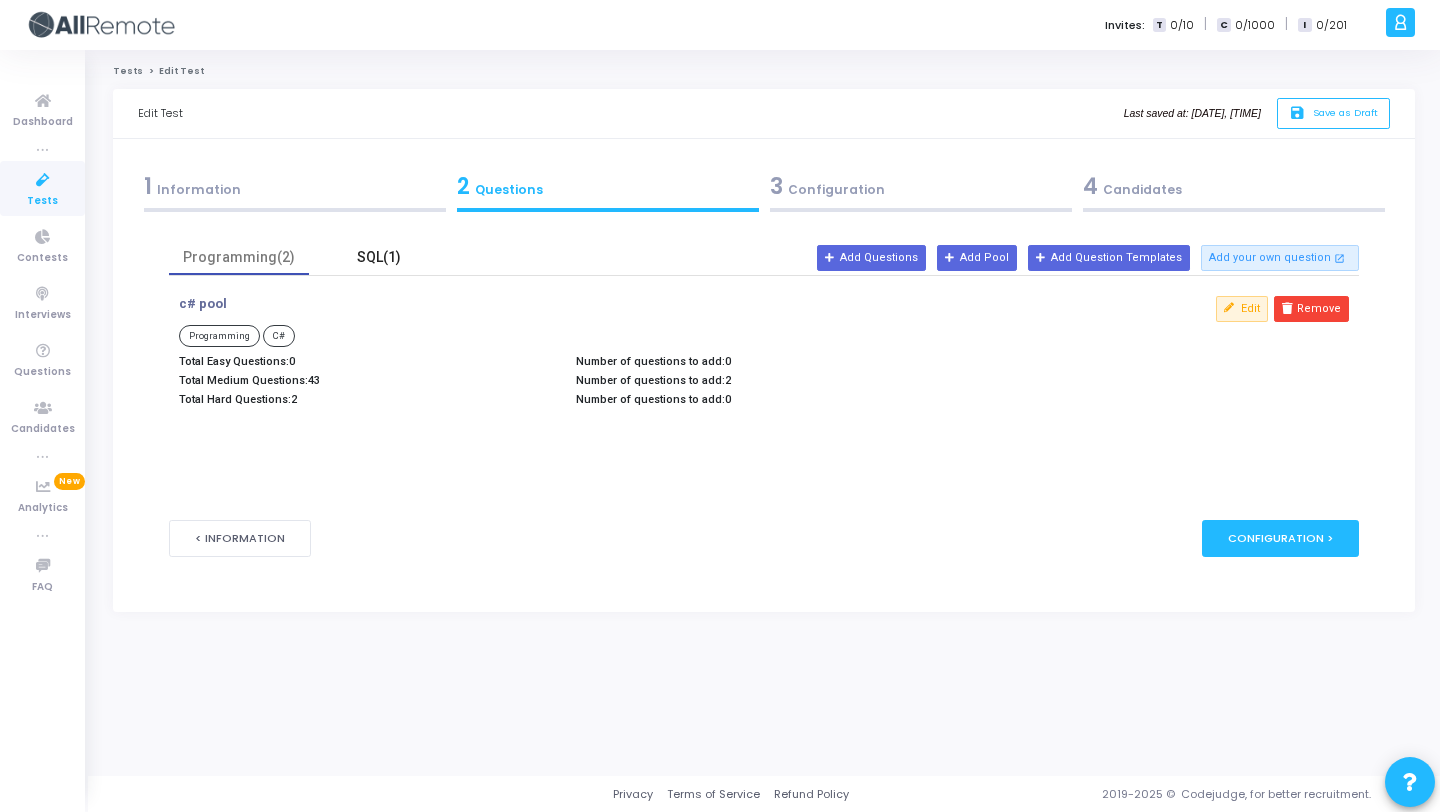 click on "SQL(1)" at bounding box center [379, 257] 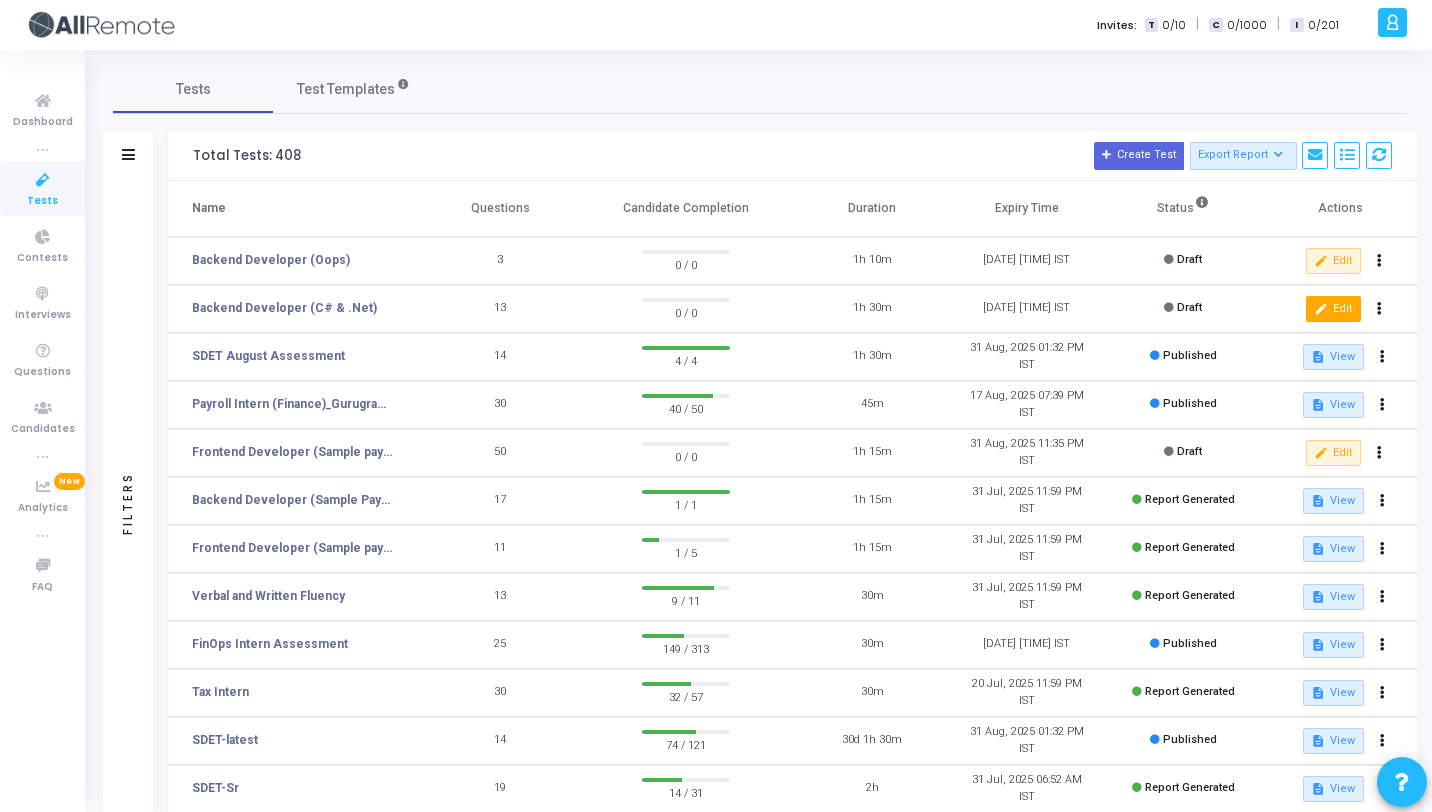 click on "edit  Edit" 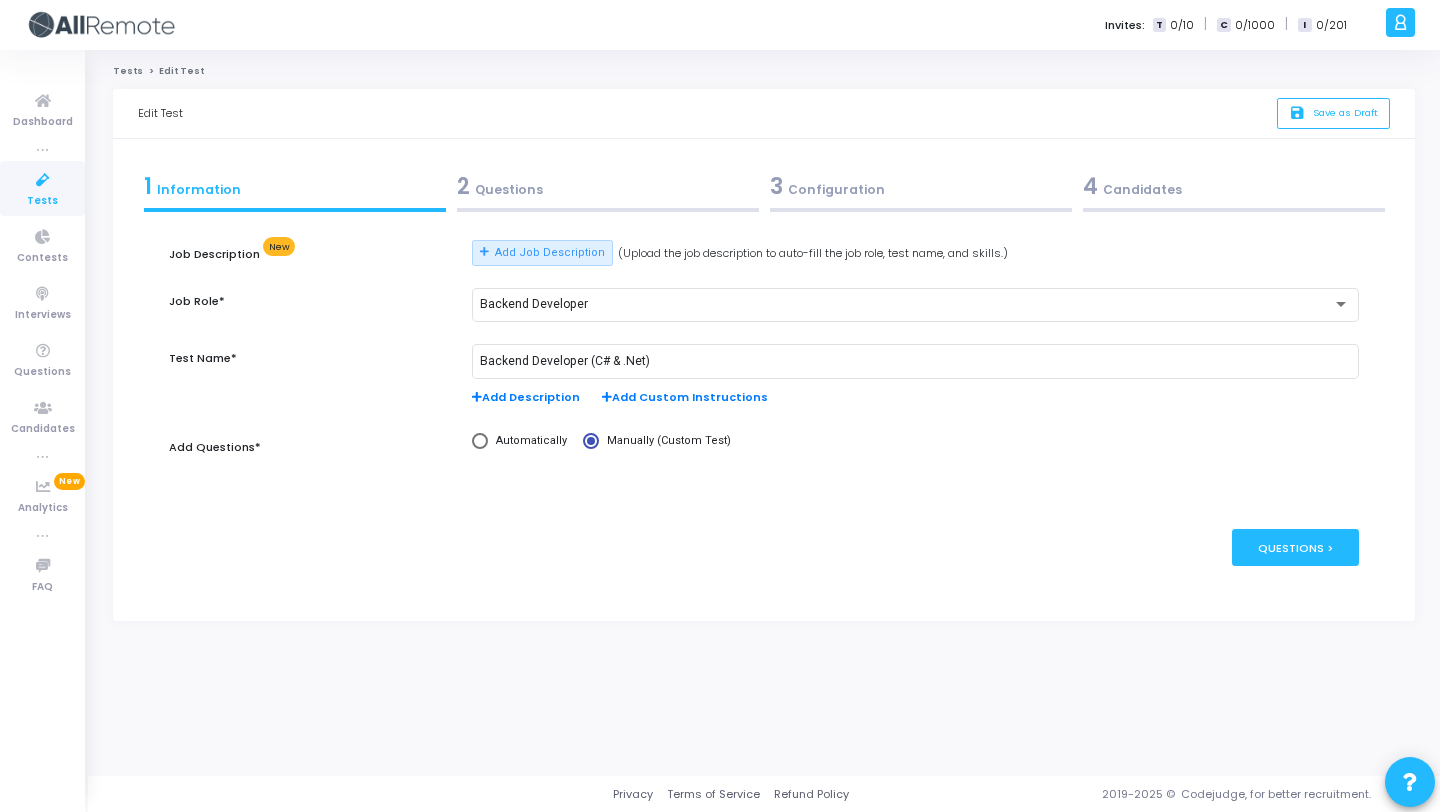 click on "2  Questions" at bounding box center (608, 186) 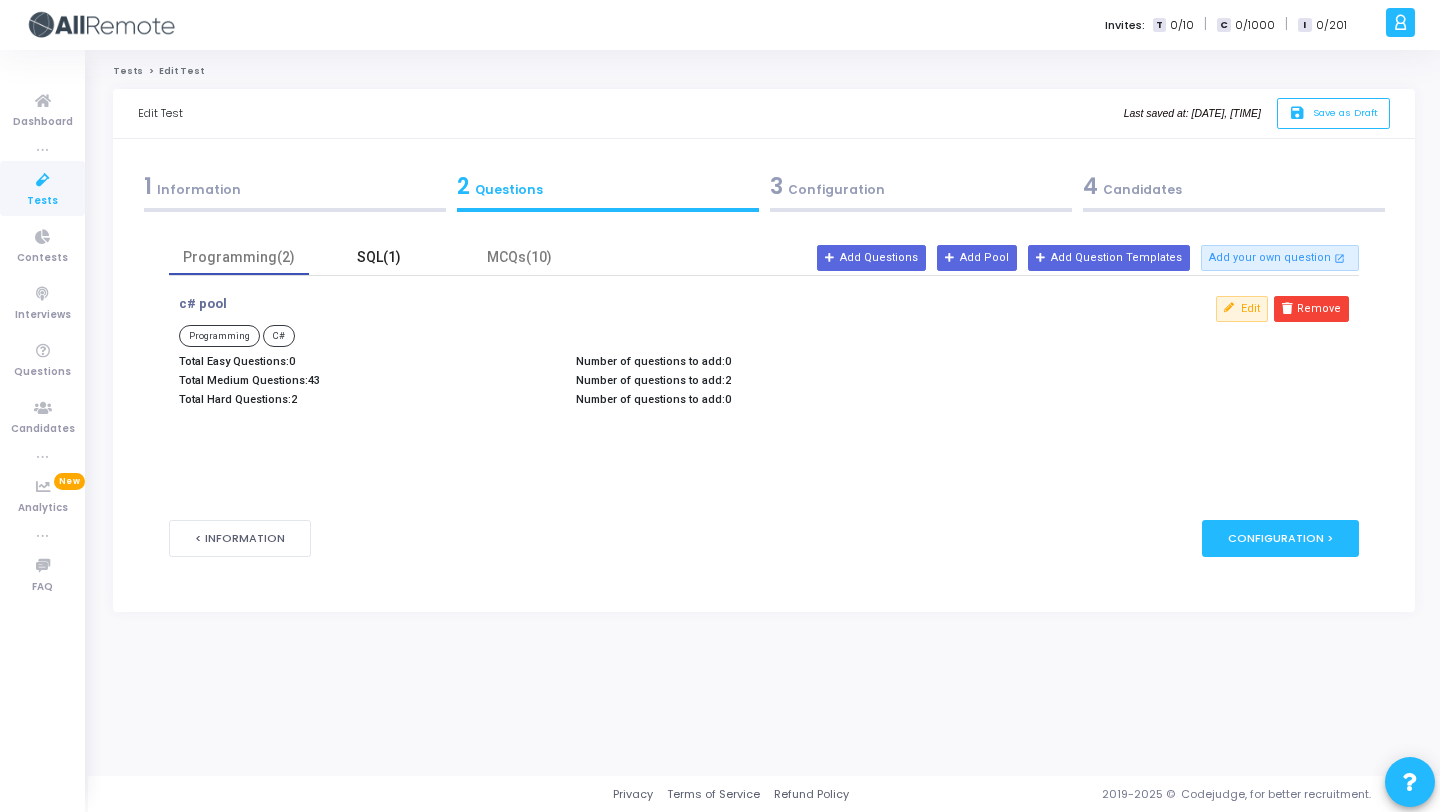 click on "SQL(1)" at bounding box center (379, 257) 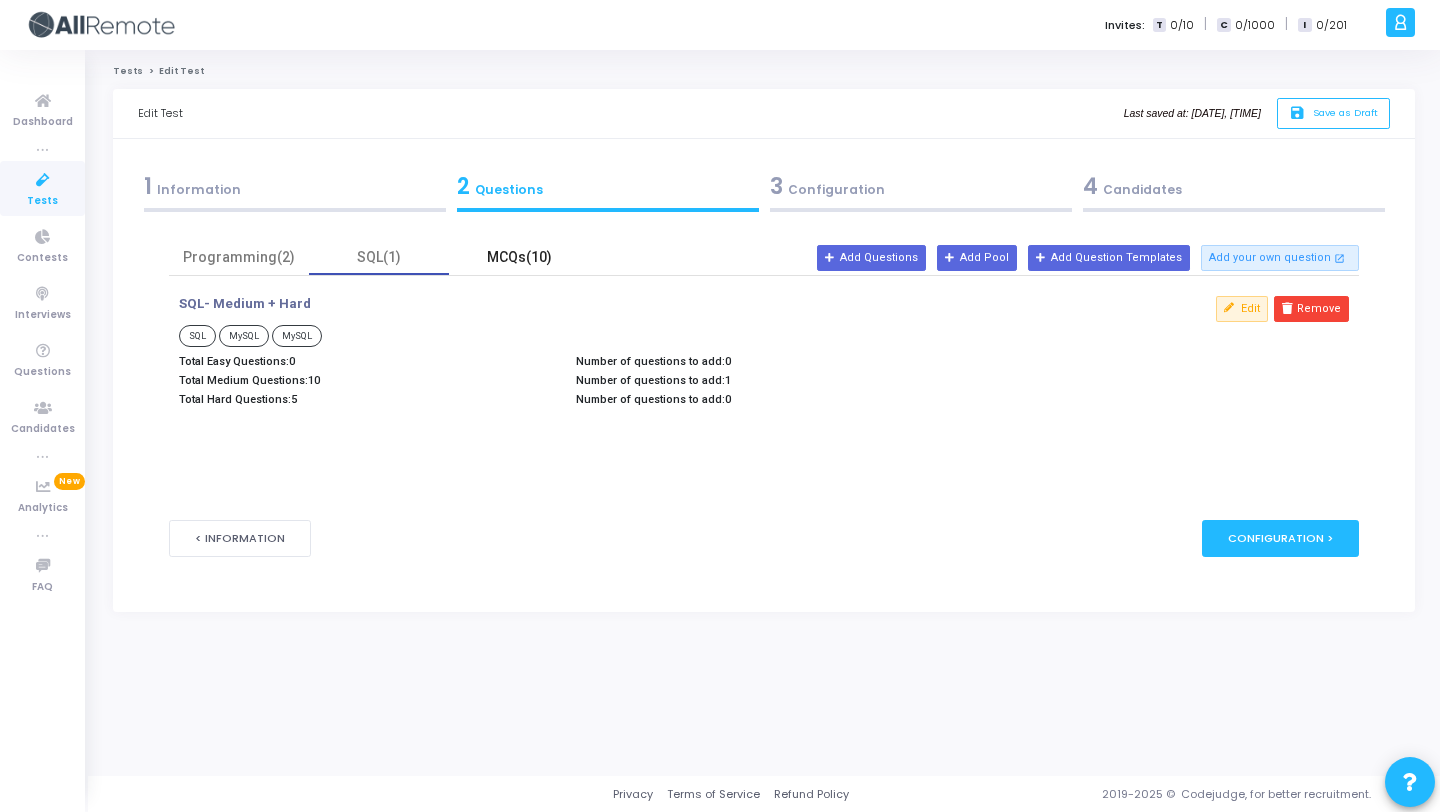 click on "MCQs(10)" at bounding box center [519, 257] 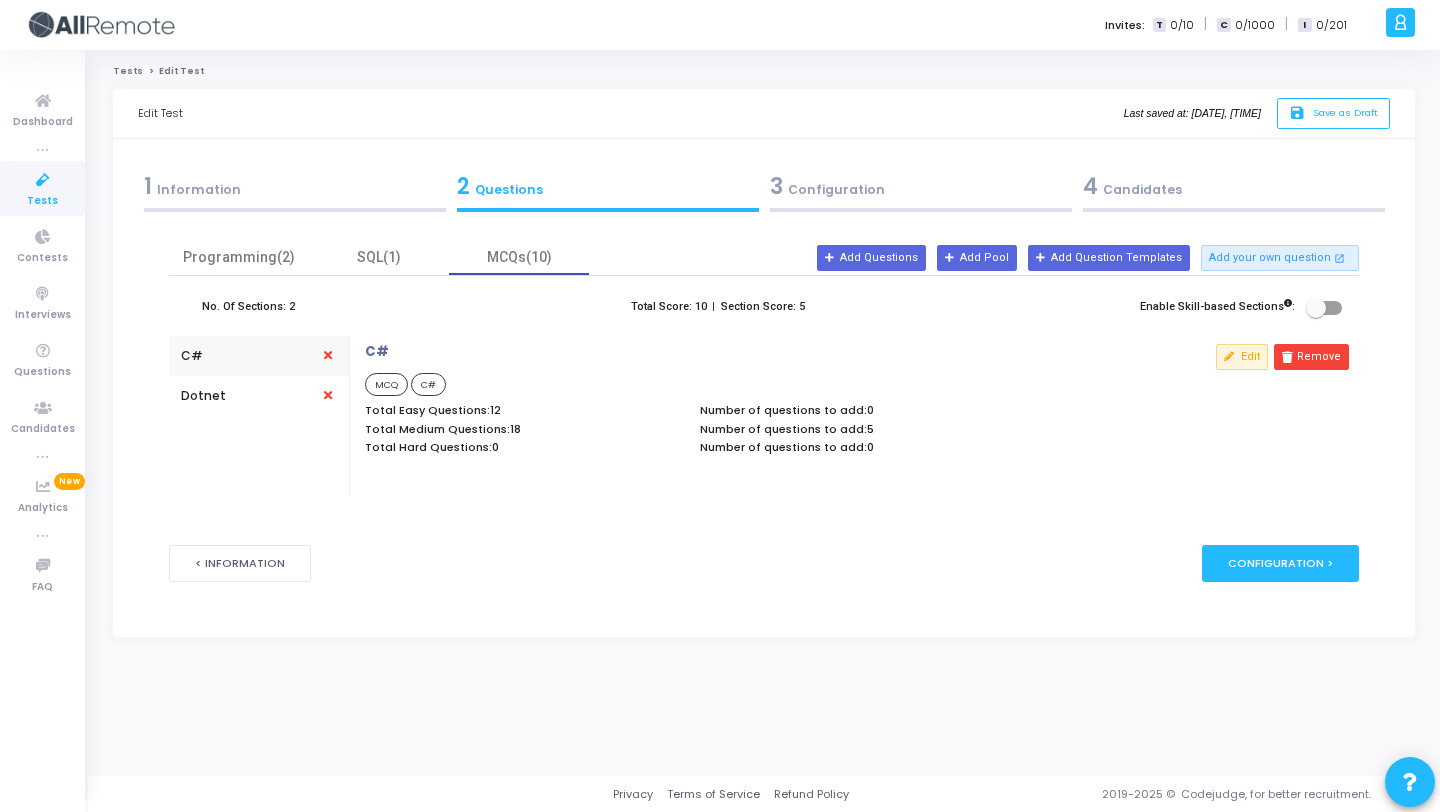 click on "C#" at bounding box center [259, 356] 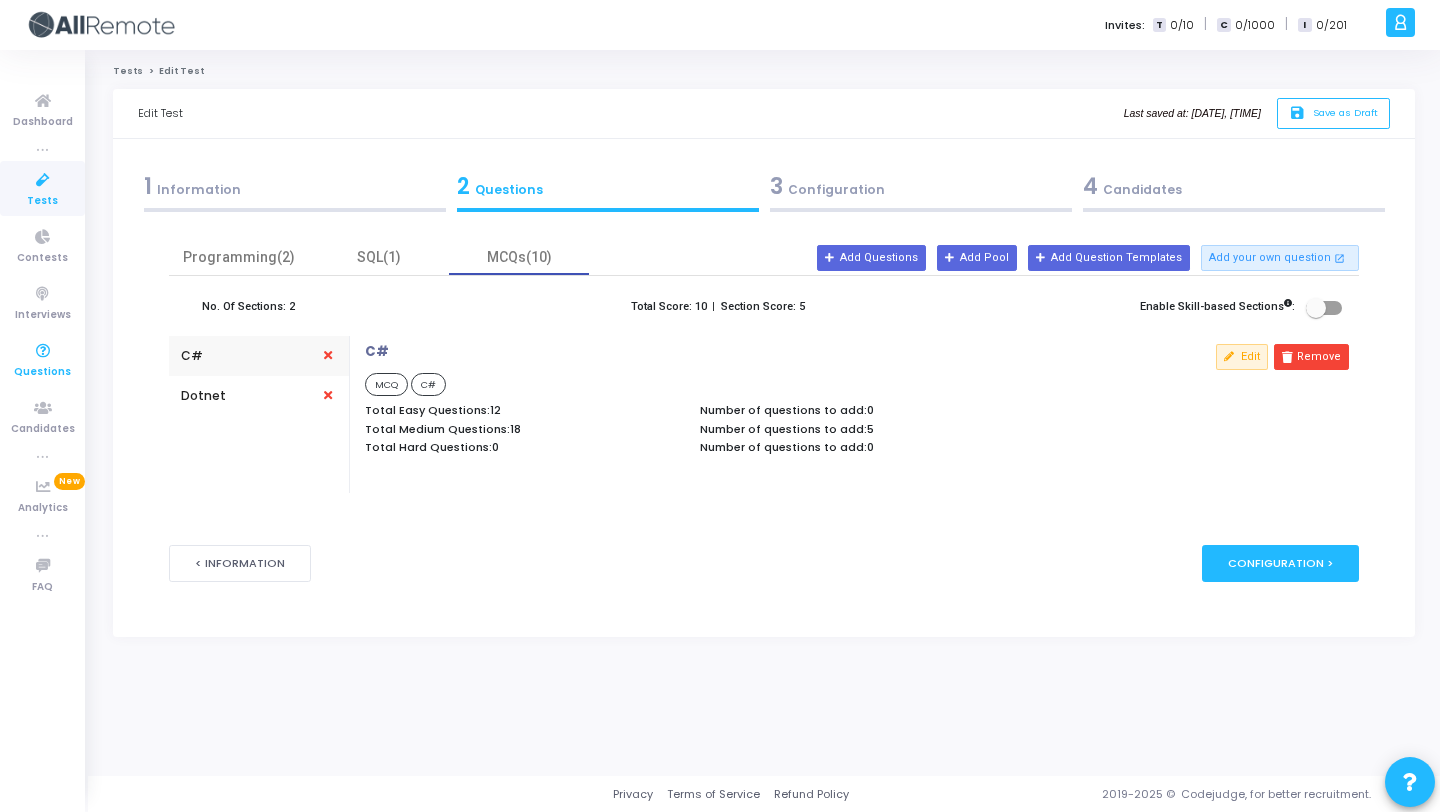 click on "Questions" at bounding box center [42, 372] 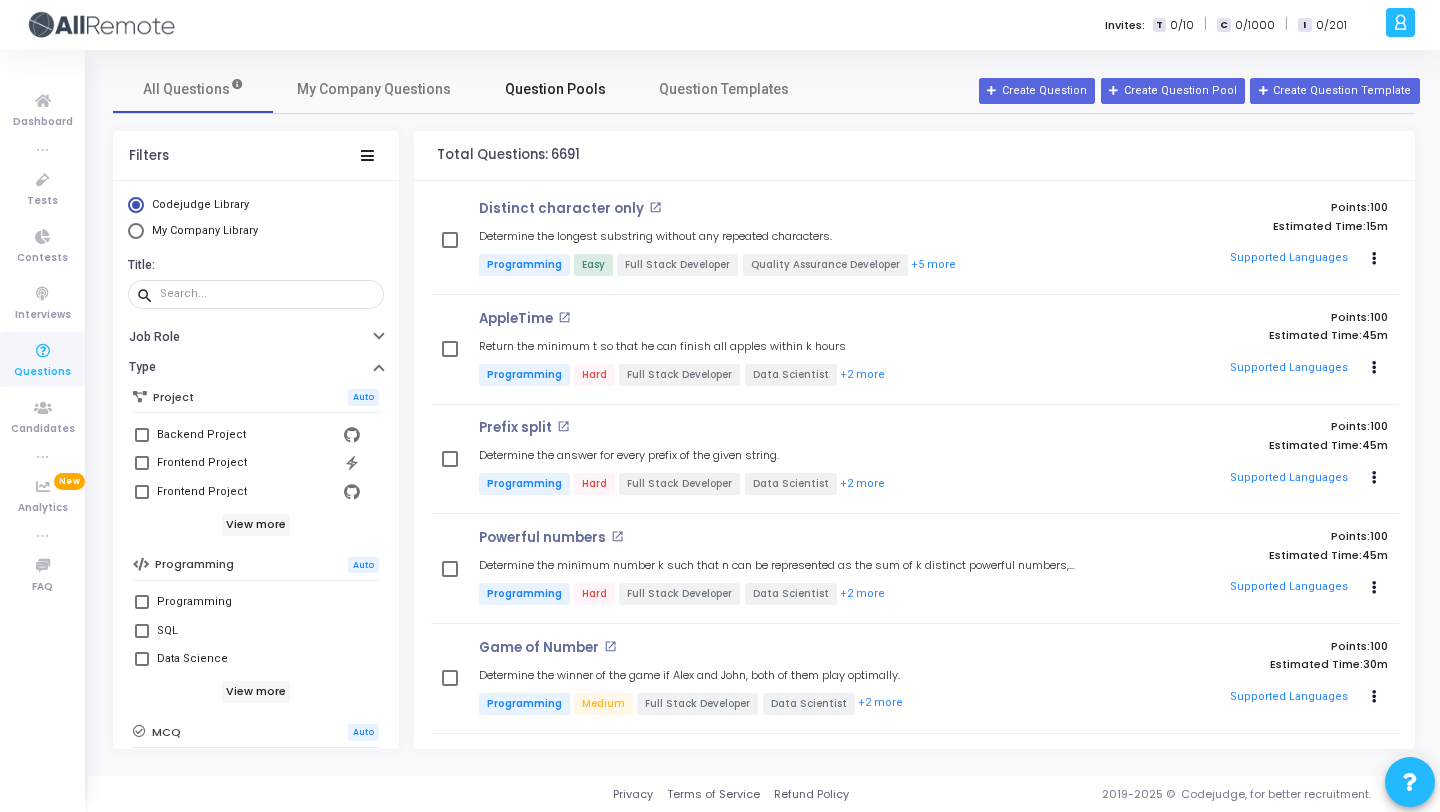click on "Question Pools" at bounding box center (555, 89) 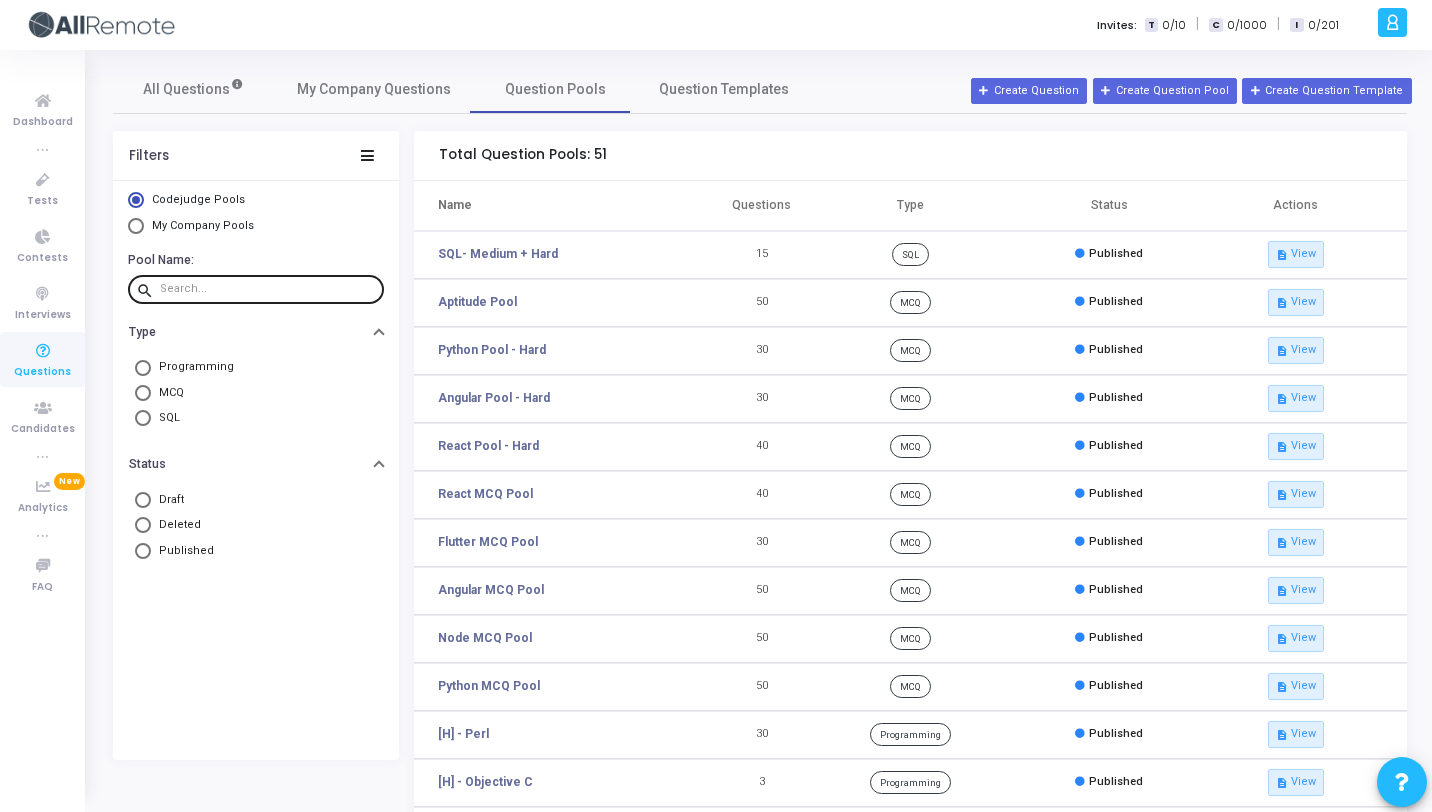 click at bounding box center (268, 289) 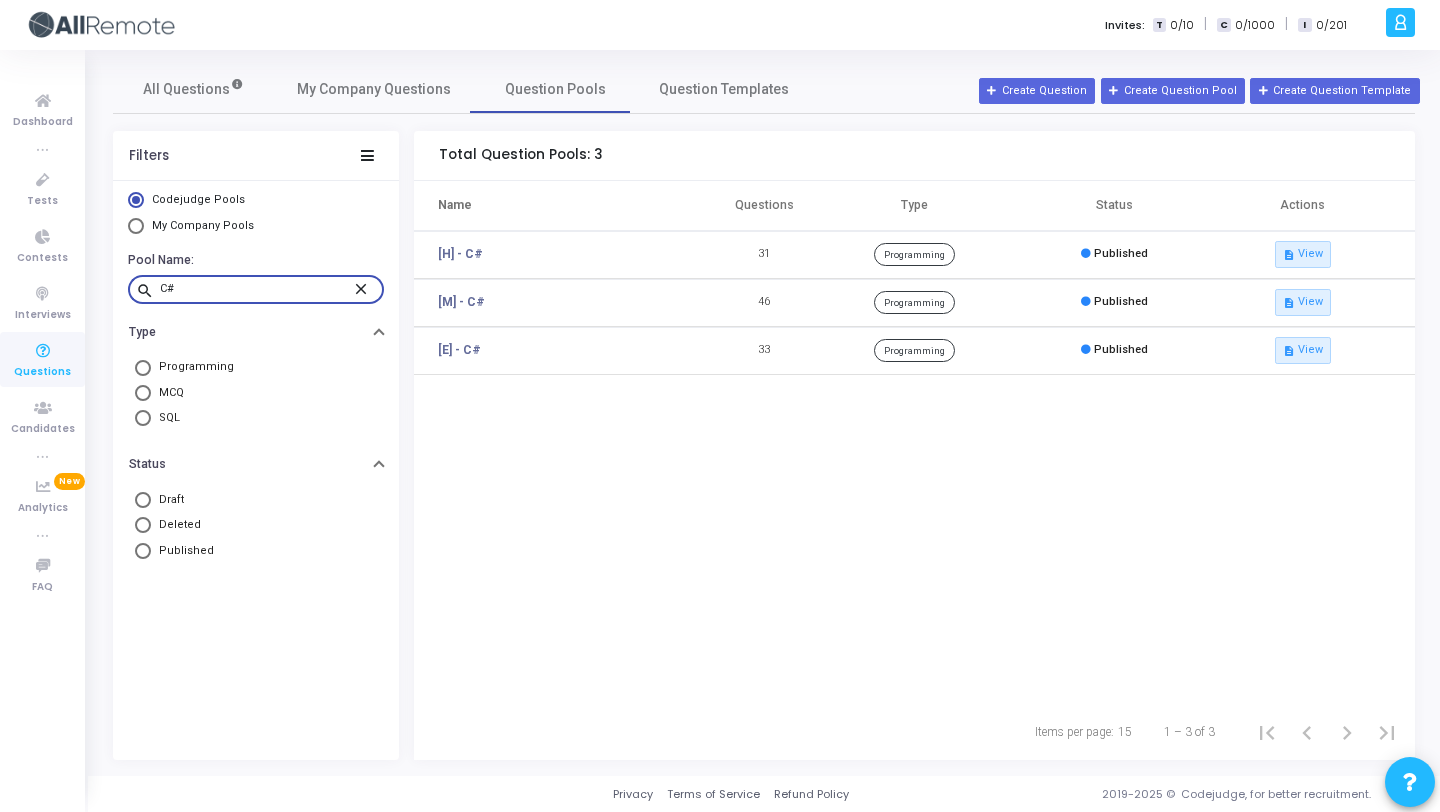 type on "C#" 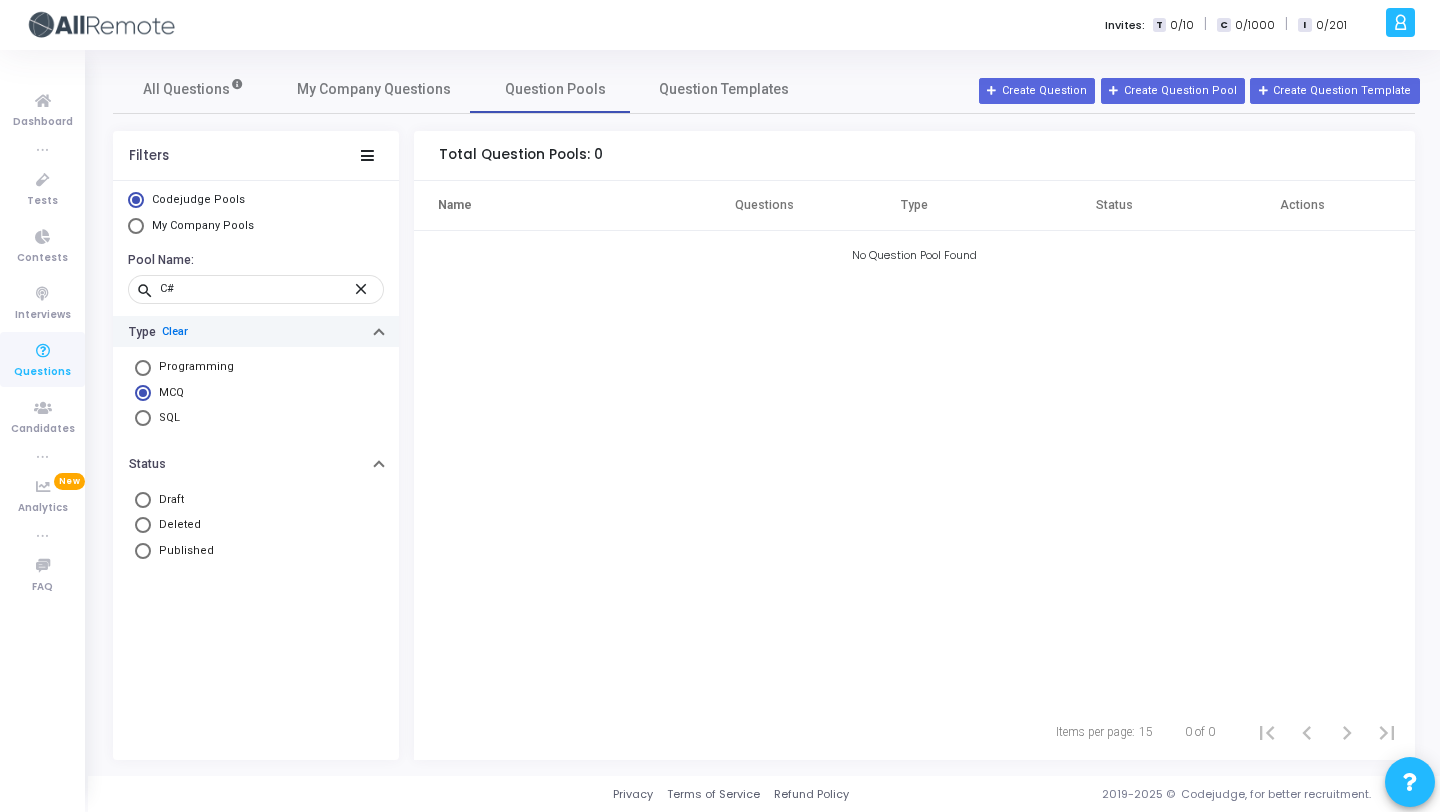 click on "Clear" at bounding box center (175, 331) 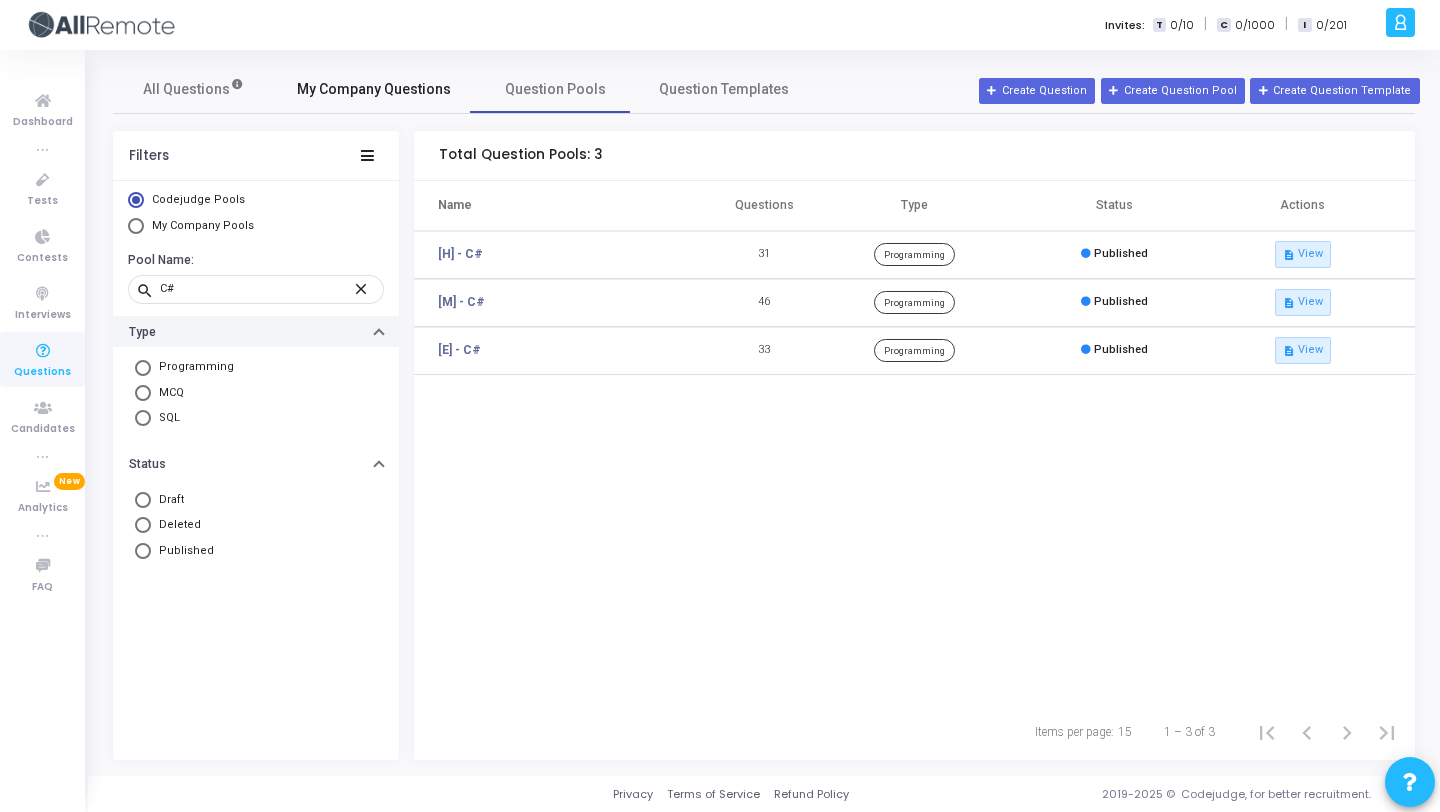 click on "My Company Questions" at bounding box center [374, 89] 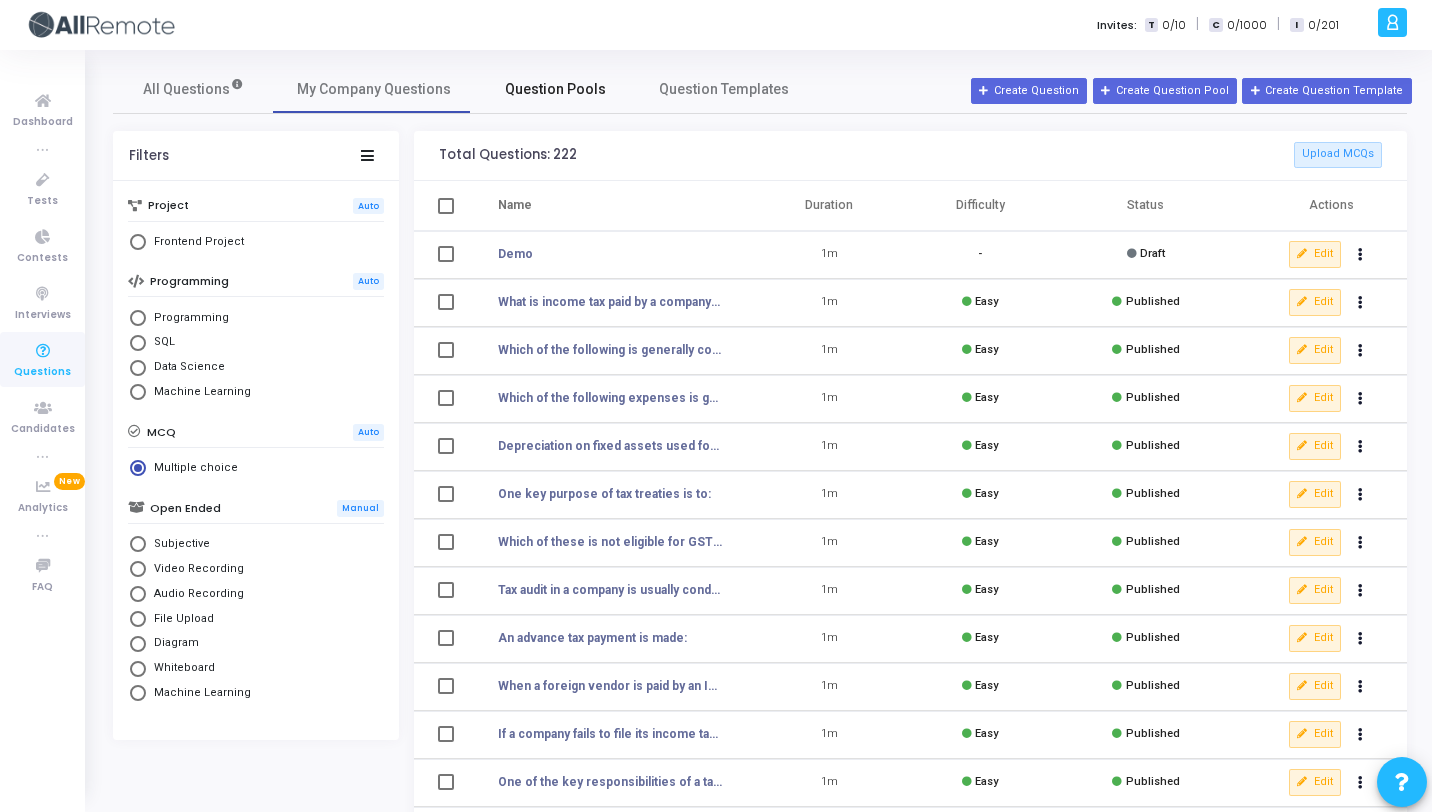 click on "Question Pools" at bounding box center (555, 89) 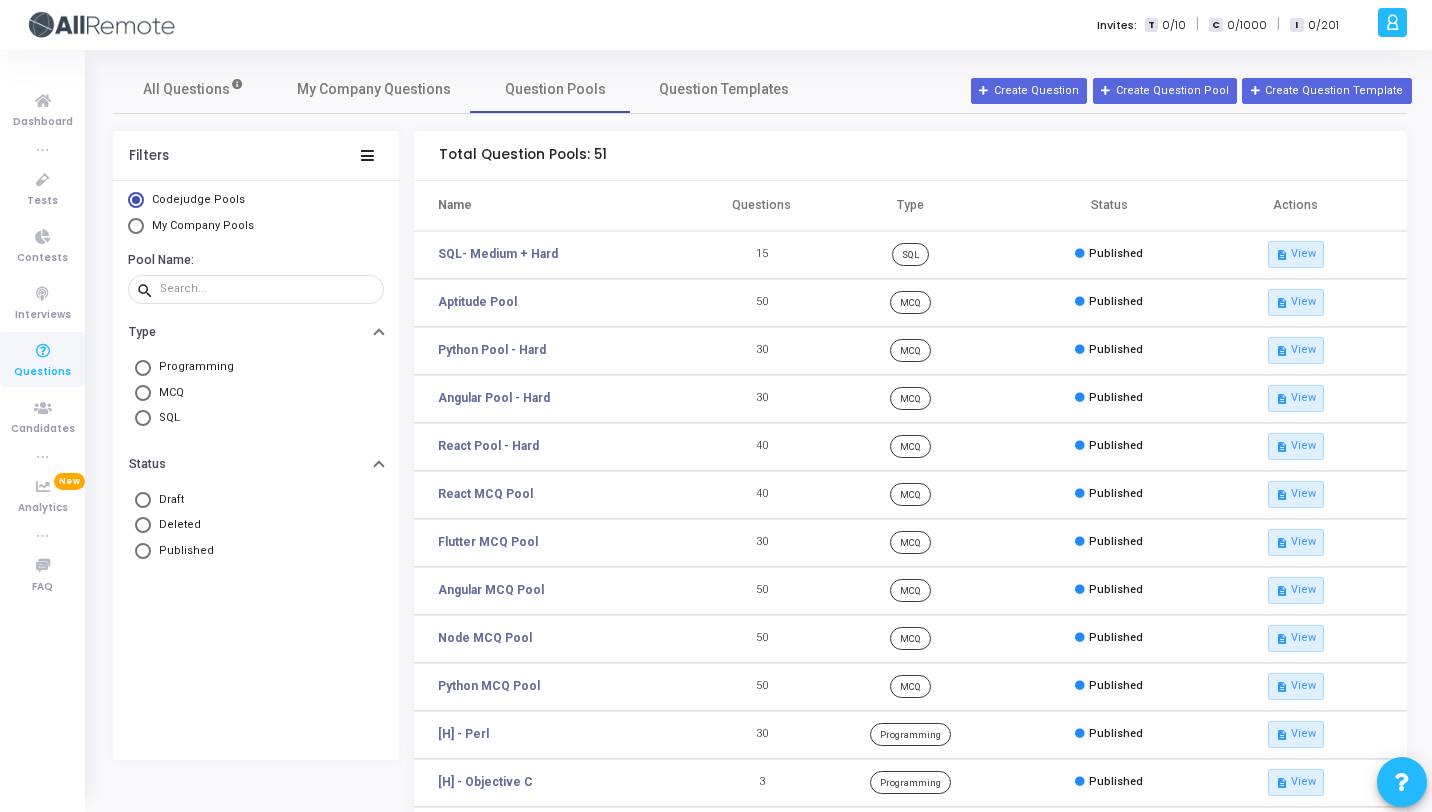 click at bounding box center (136, 226) 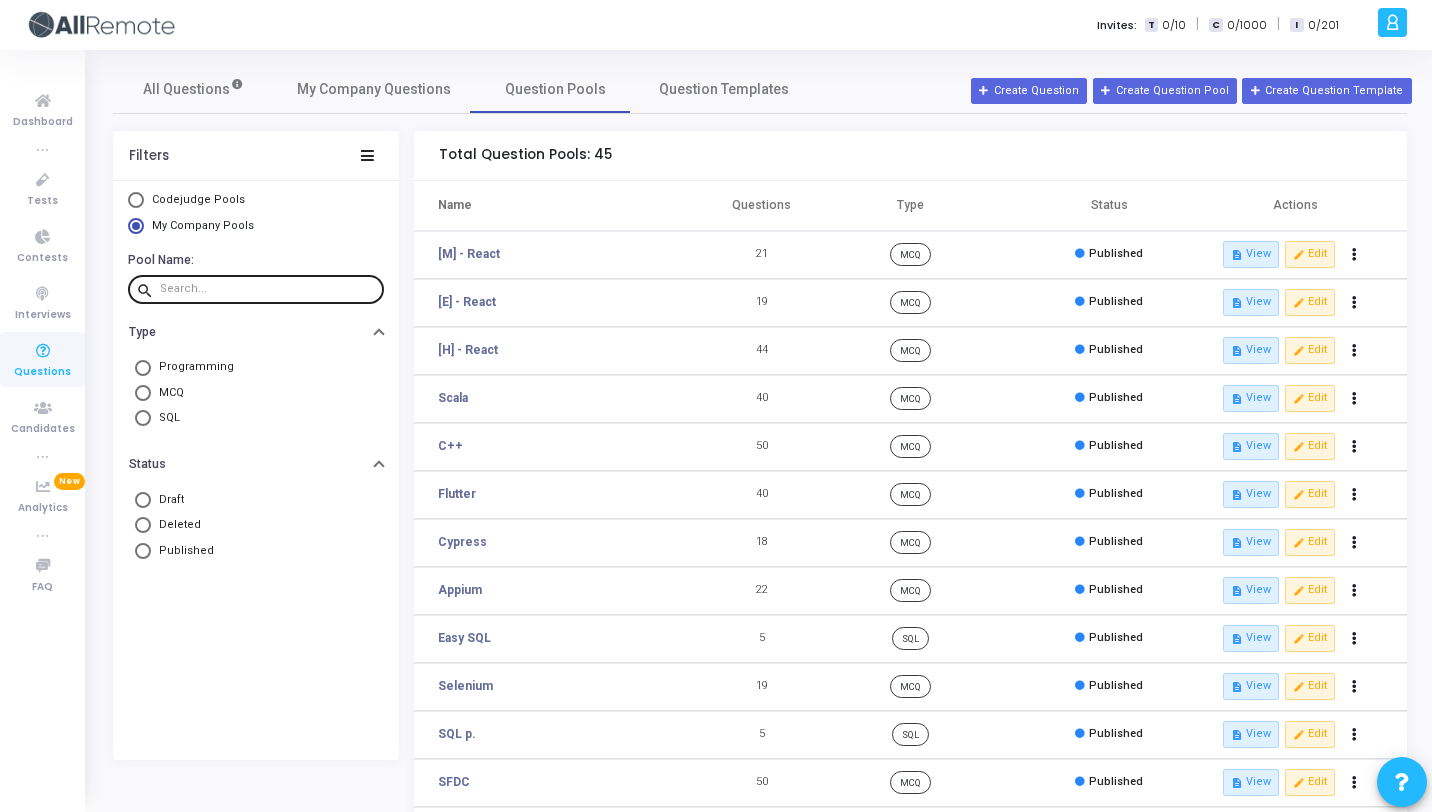 click at bounding box center (268, 289) 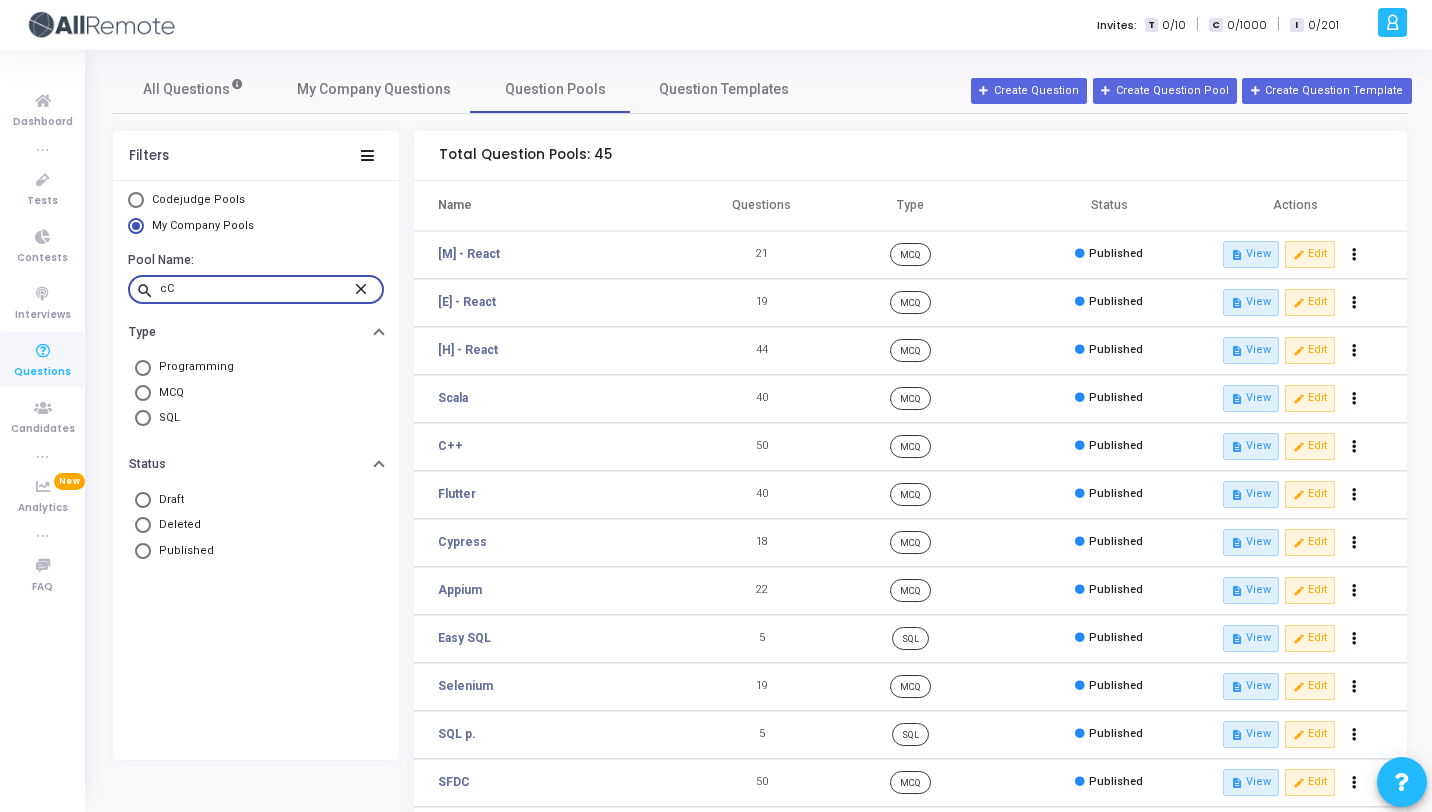 type on "c" 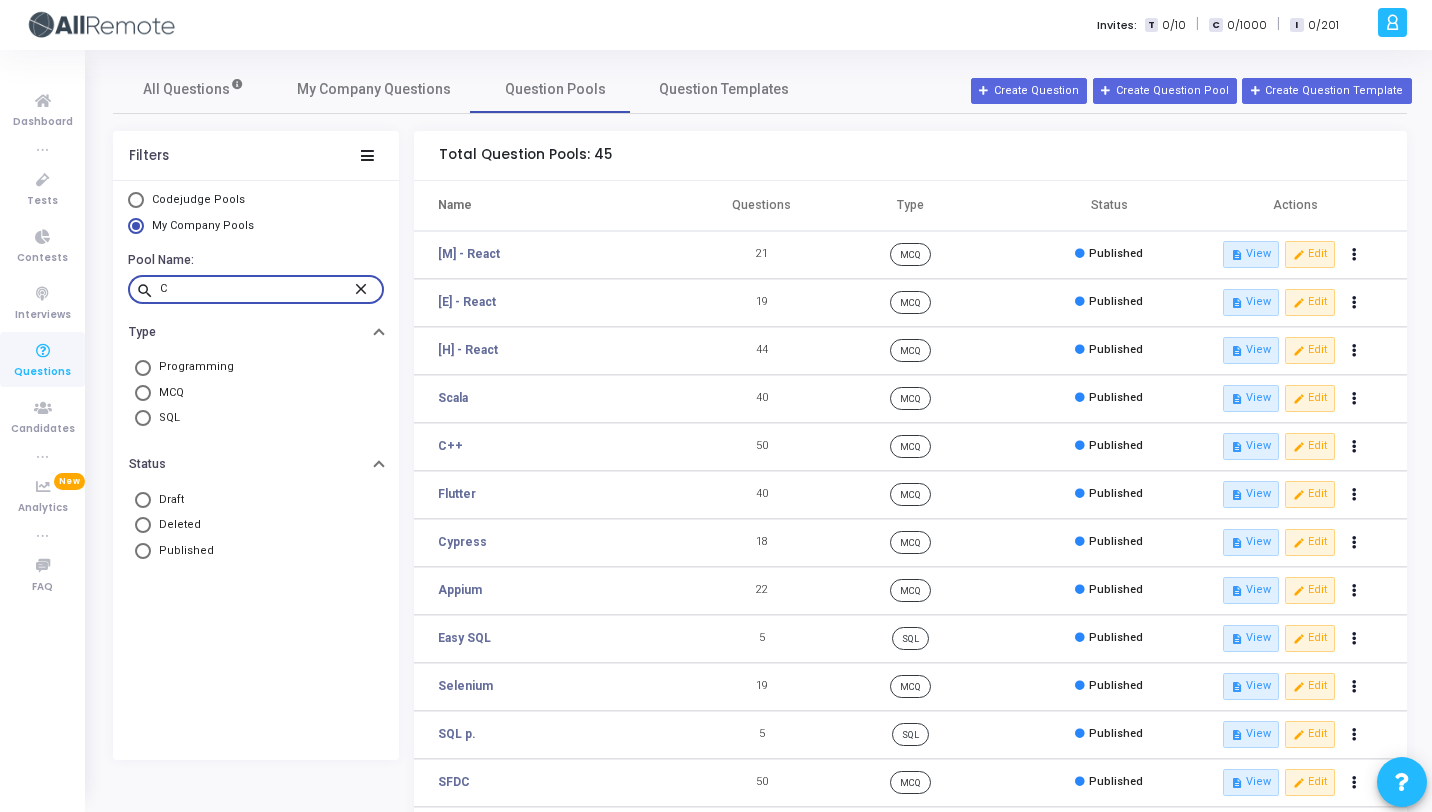 type on "C#" 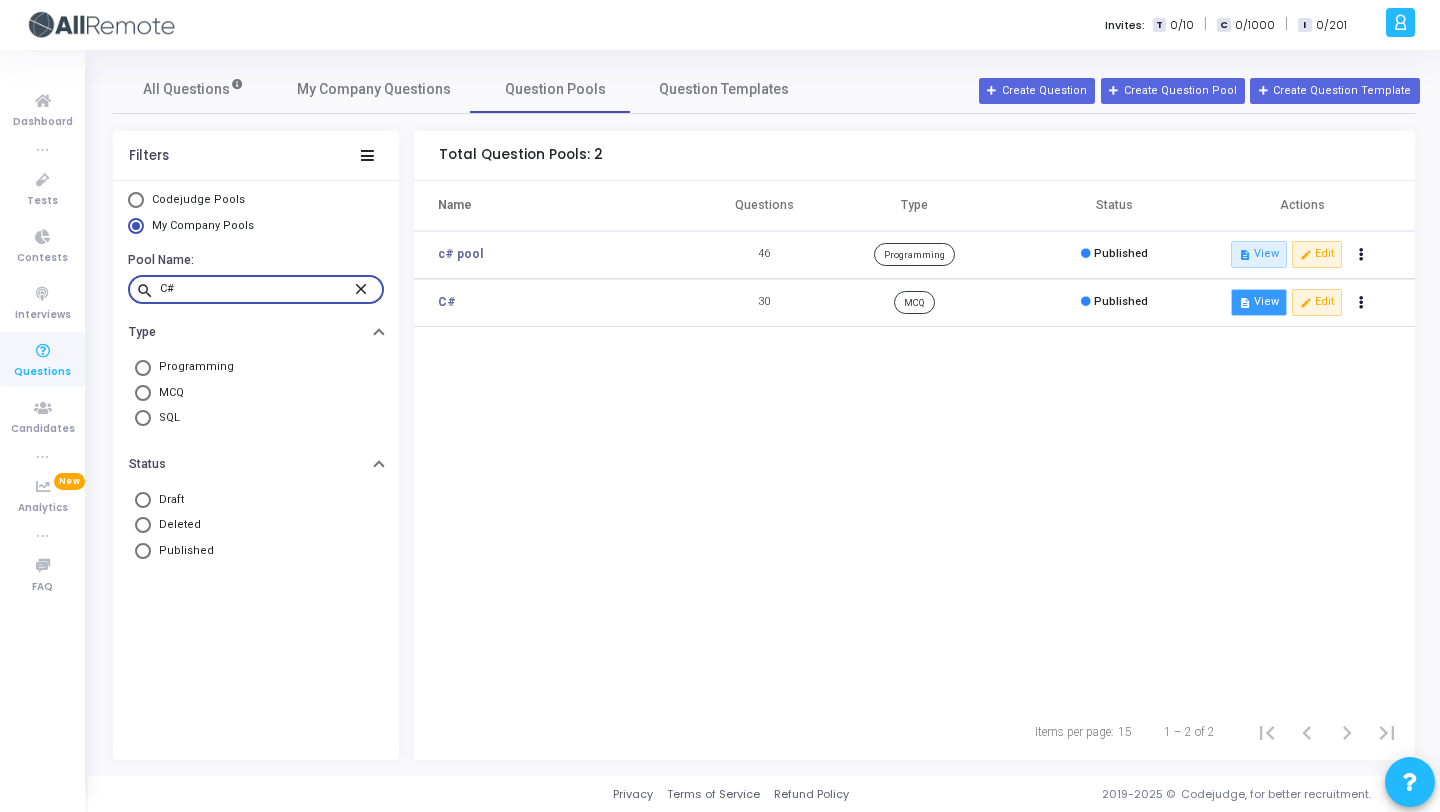 click on "description  View" at bounding box center [1259, 302] 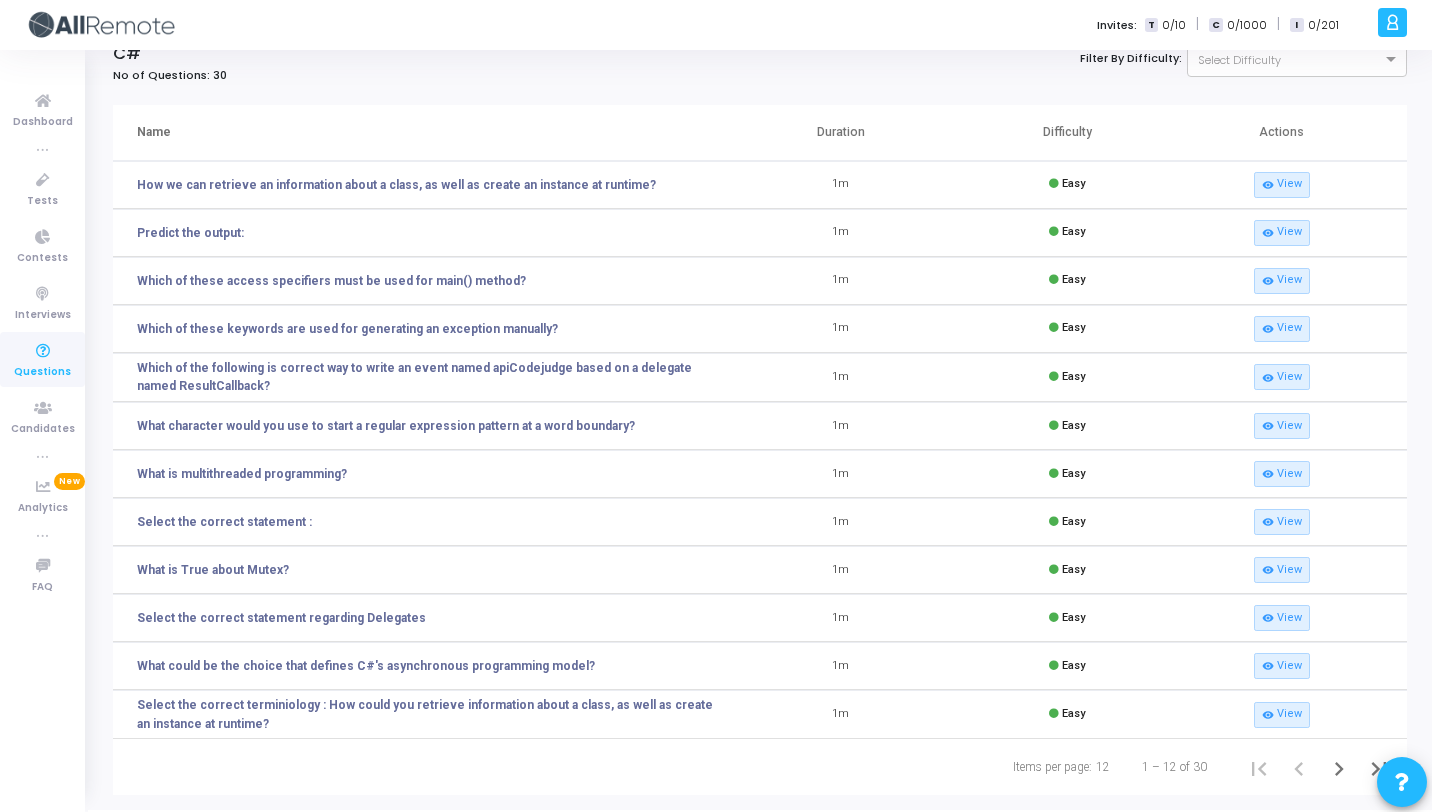 scroll, scrollTop: 0, scrollLeft: 0, axis: both 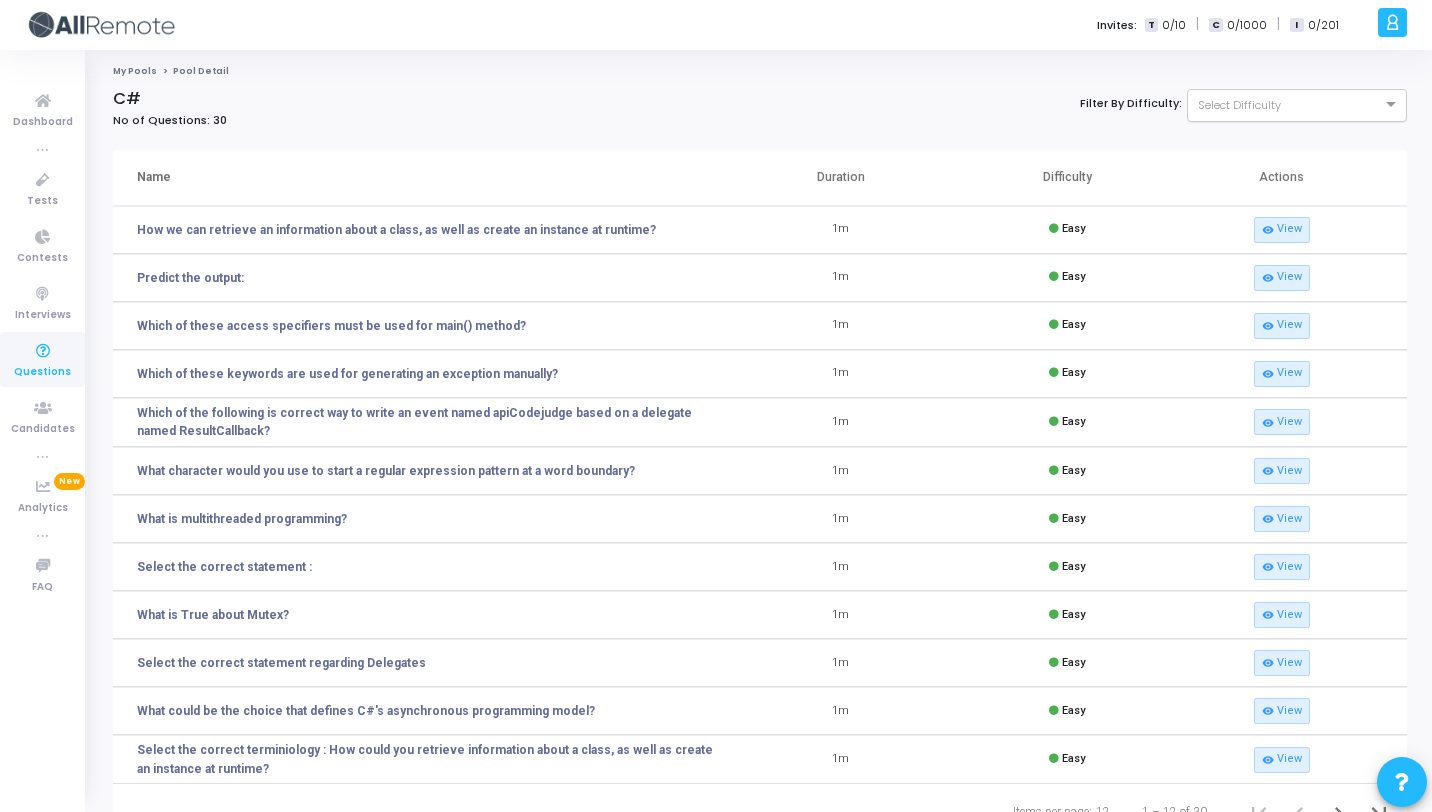 click 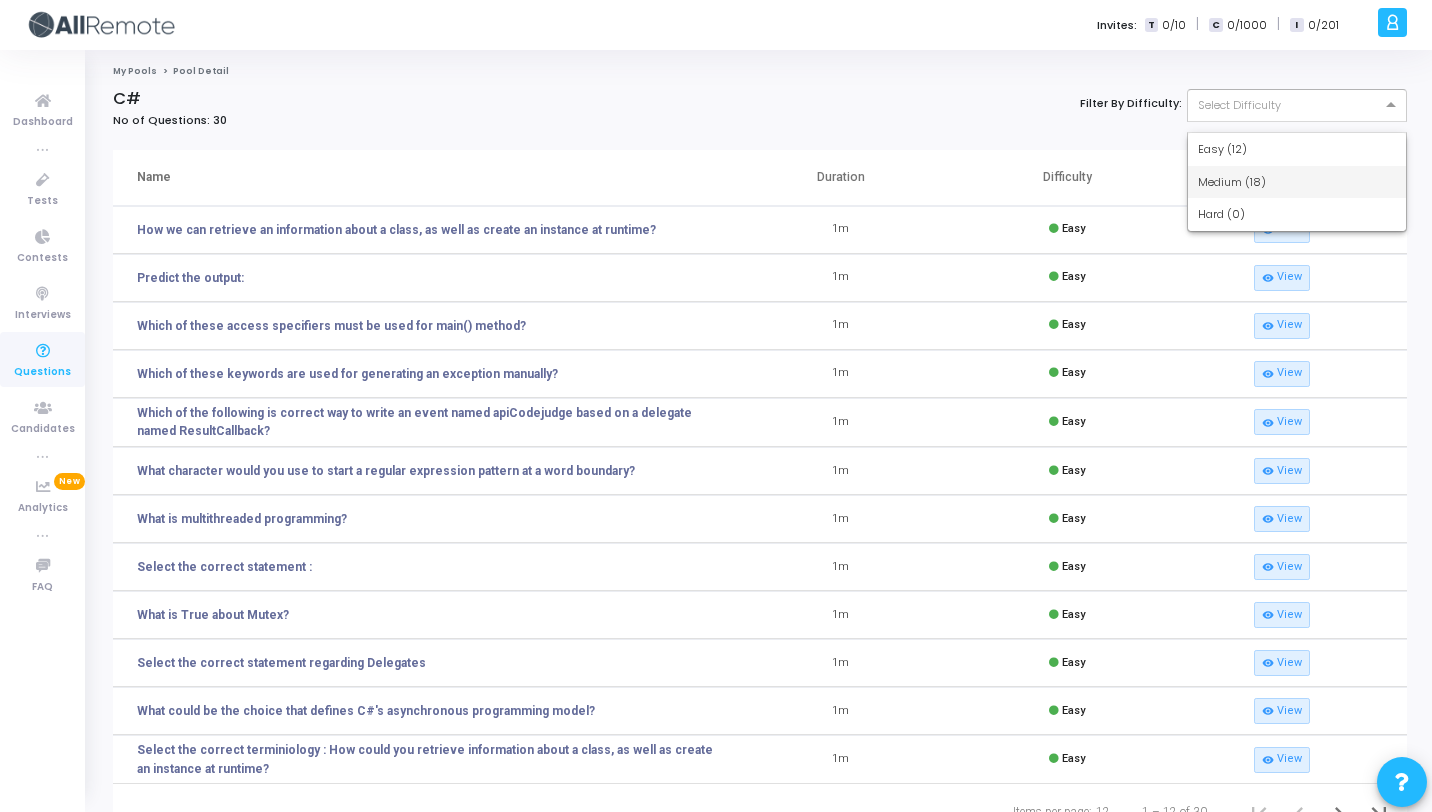click on "Medium (18)" at bounding box center (1232, 182) 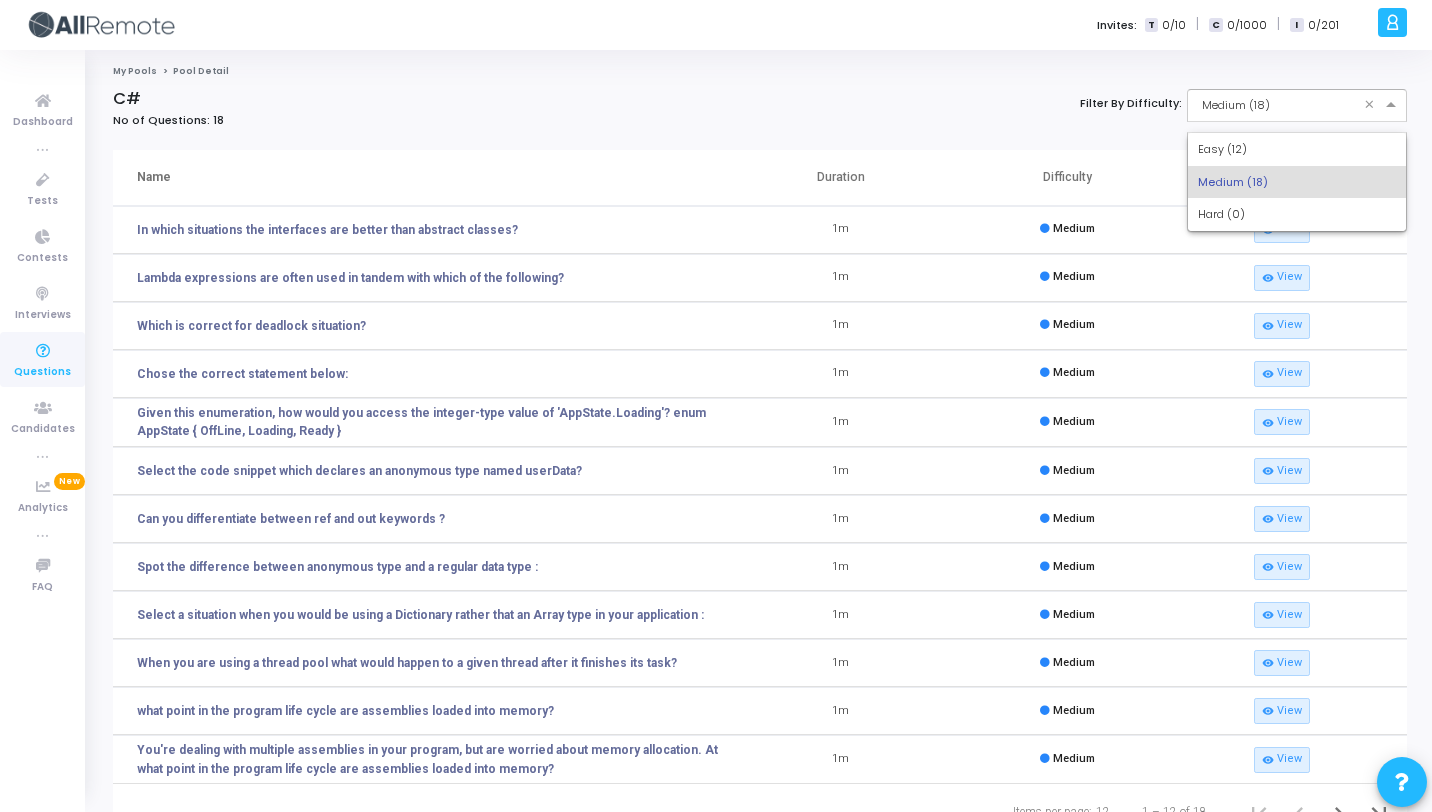 click 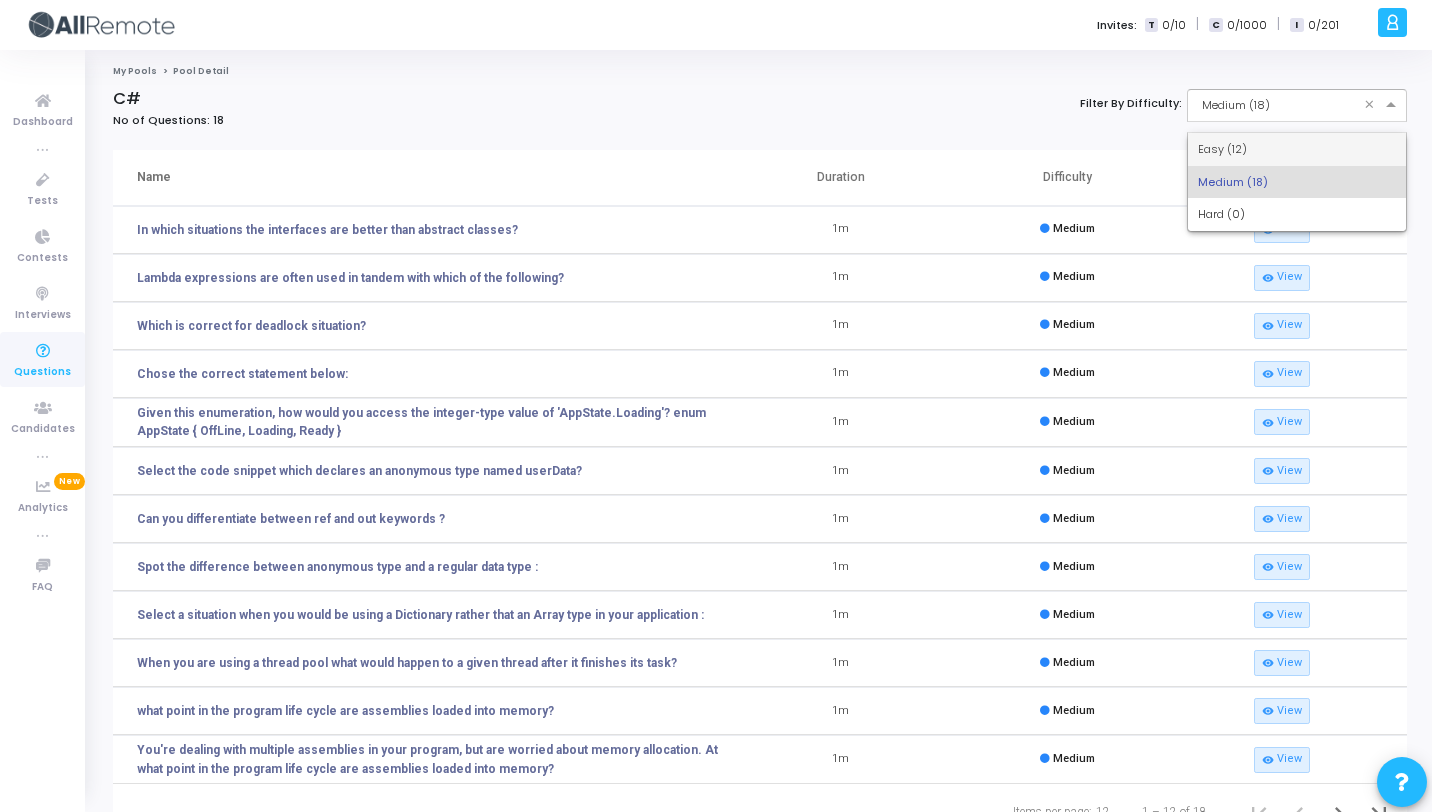click on "Easy (12)" at bounding box center (1297, 149) 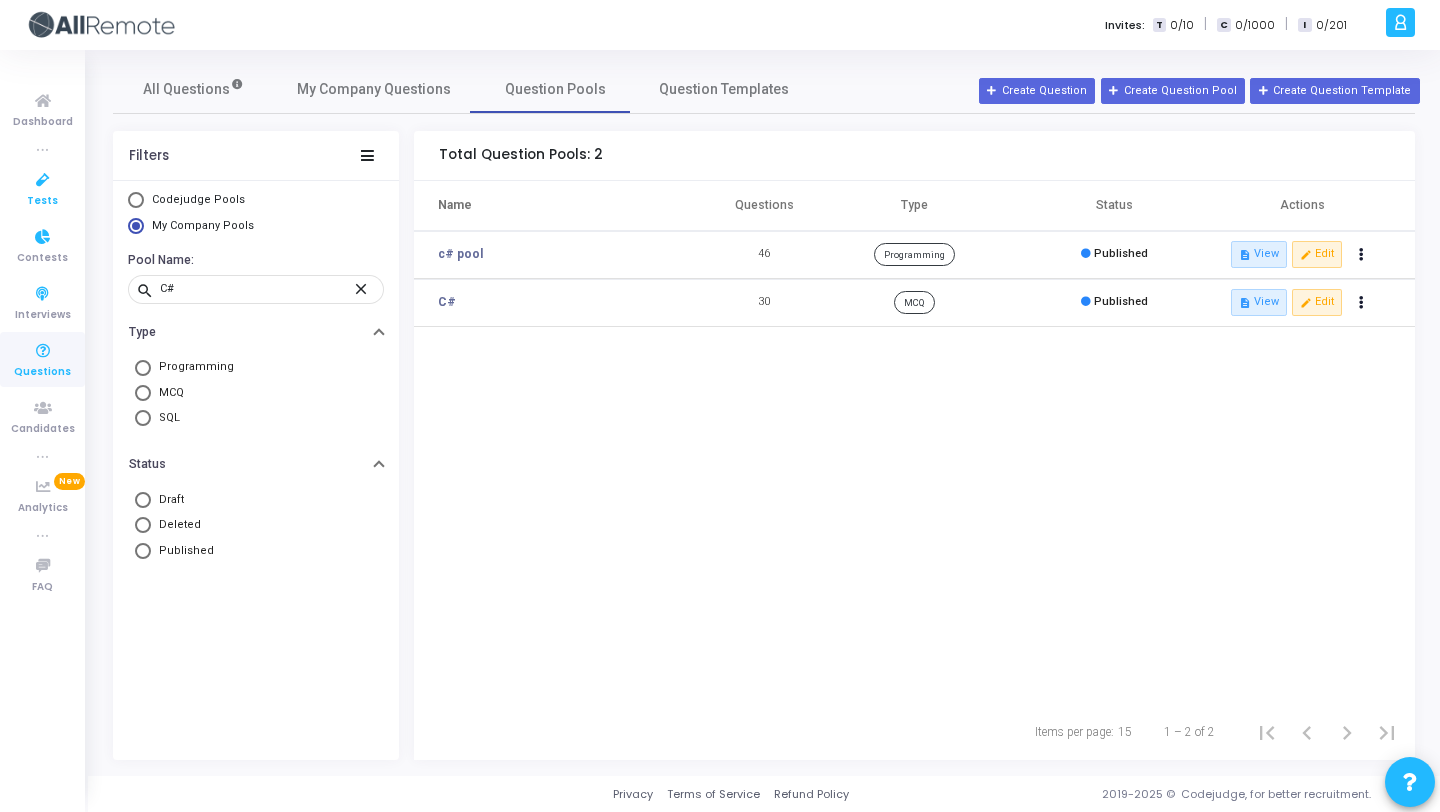 click at bounding box center (43, 180) 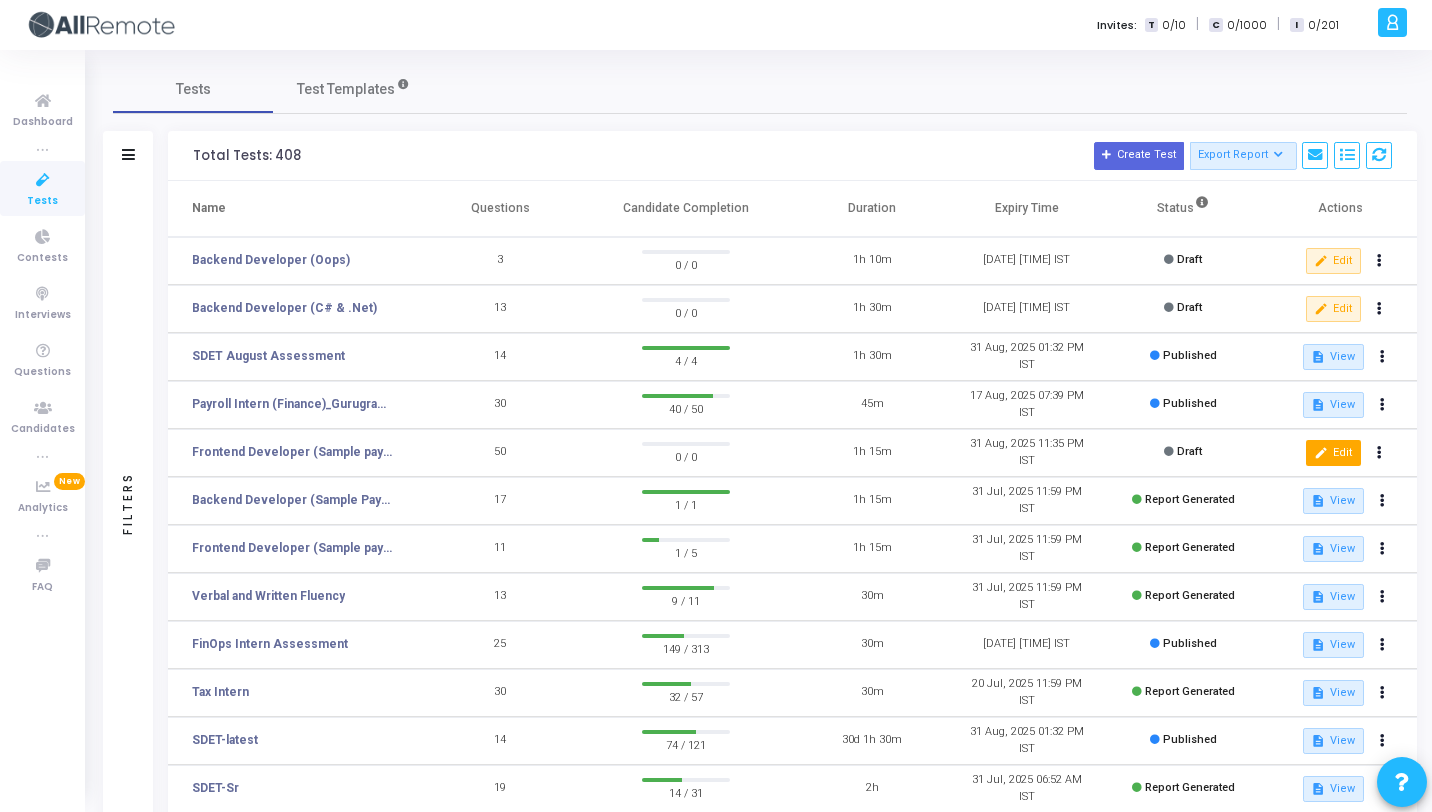click on "edit  Edit" 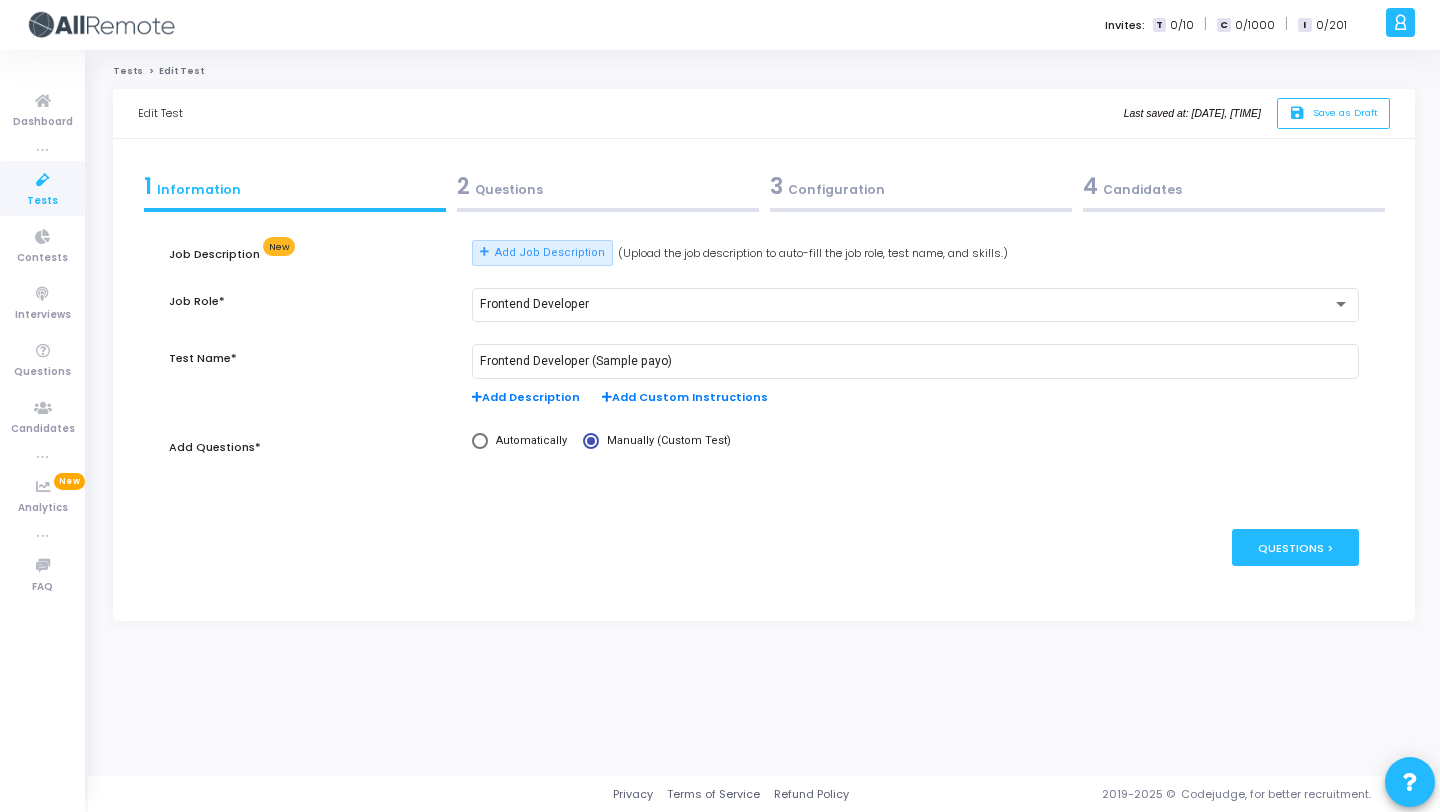 click on "2" at bounding box center [463, 186] 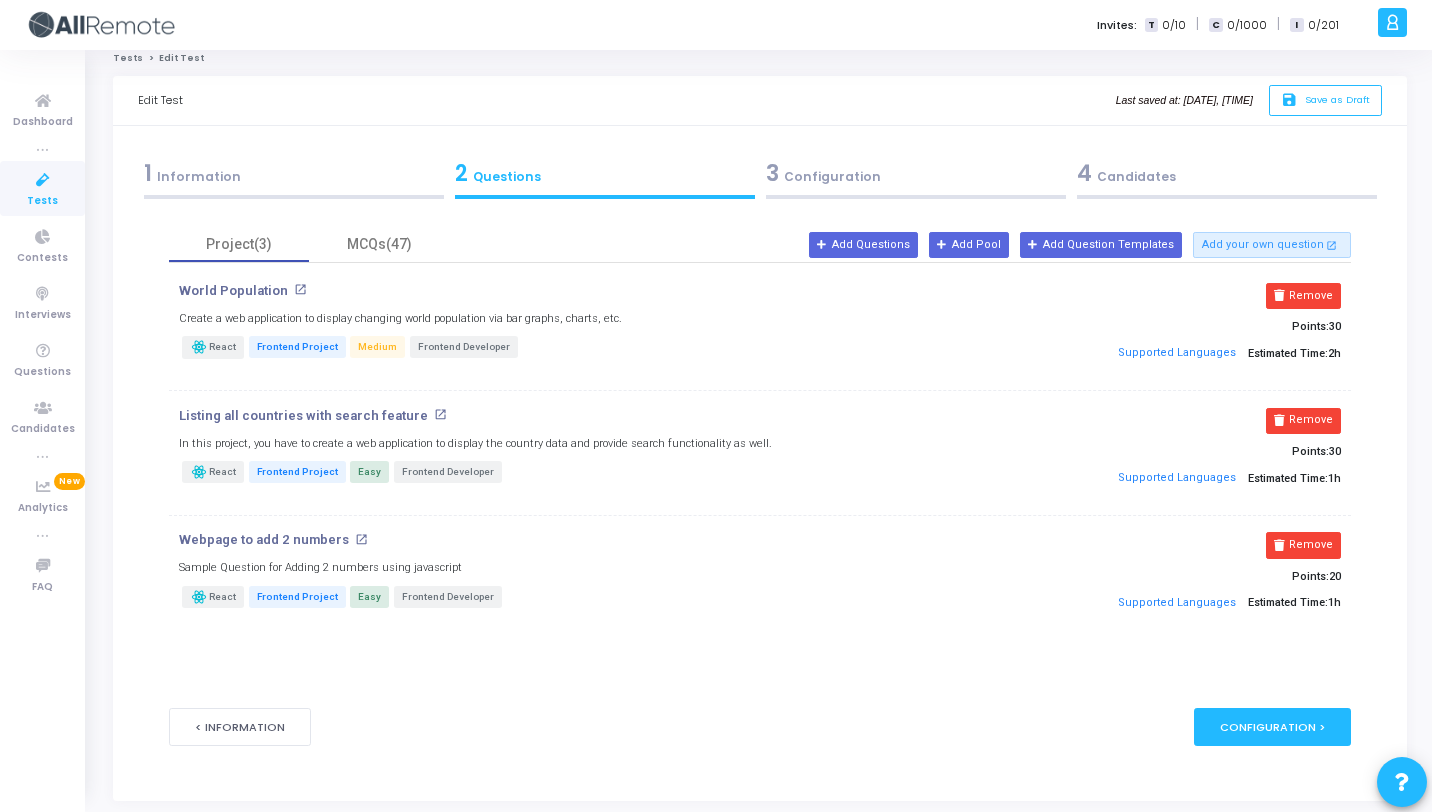 scroll, scrollTop: 15, scrollLeft: 0, axis: vertical 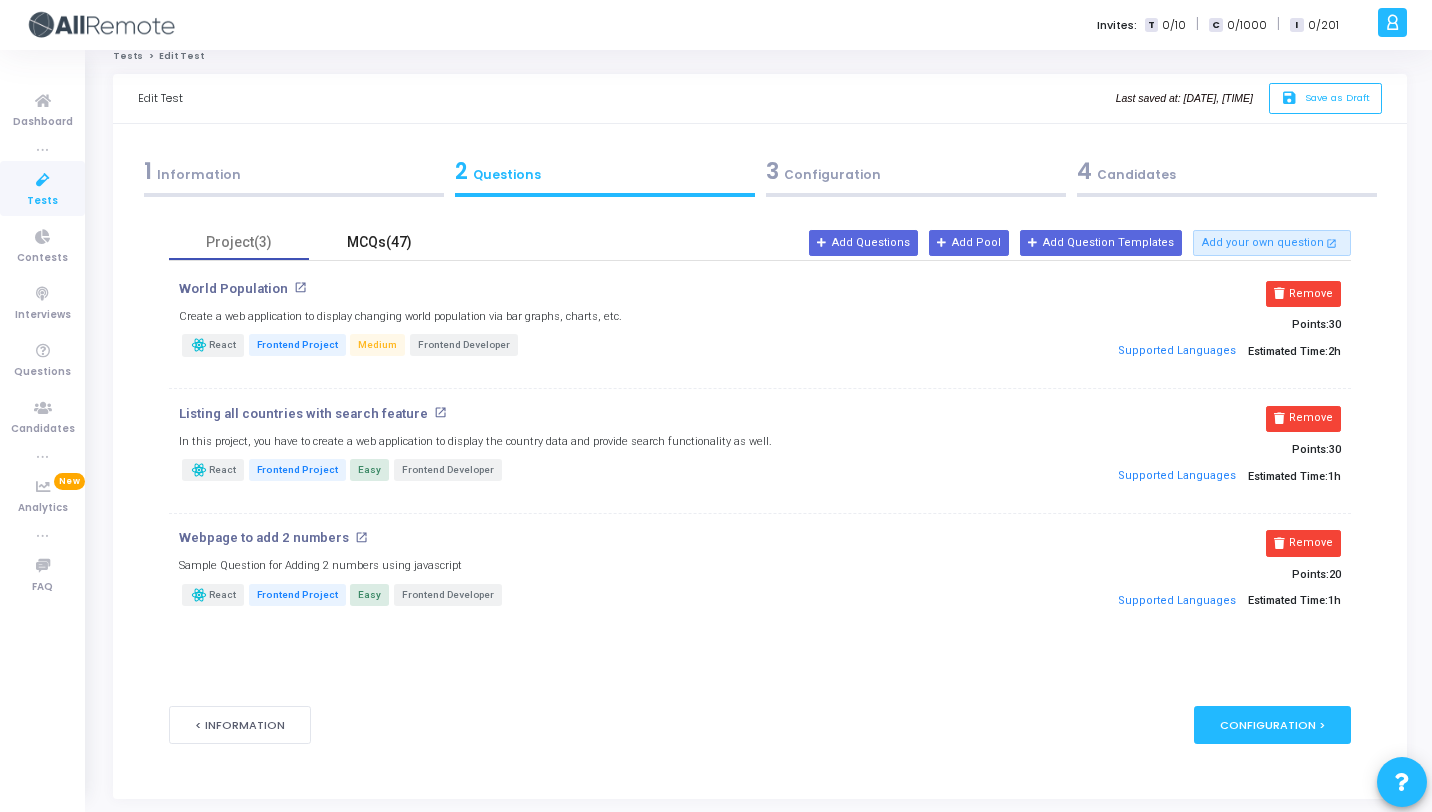 click on "MCQs(47)" at bounding box center [379, 242] 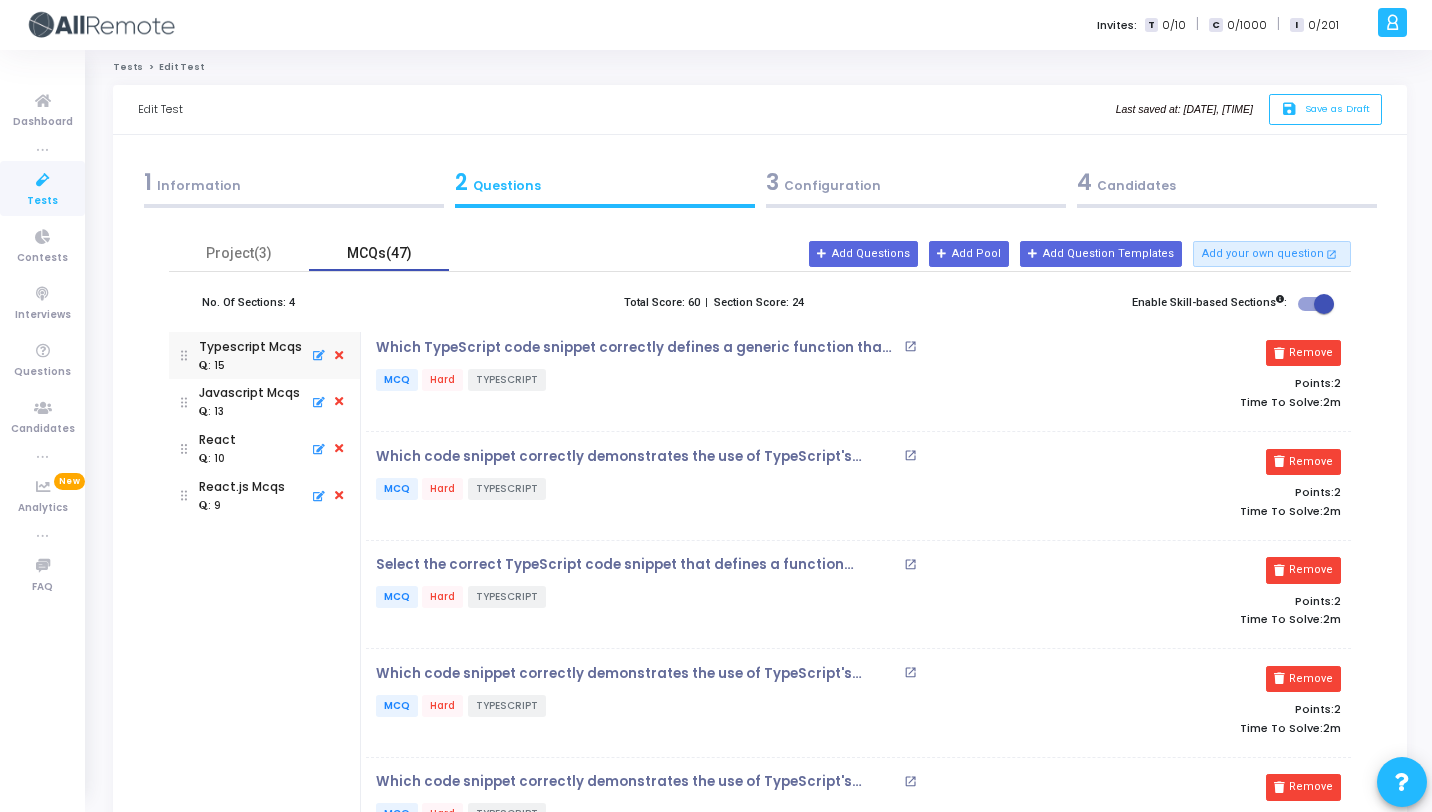 scroll, scrollTop: 0, scrollLeft: 0, axis: both 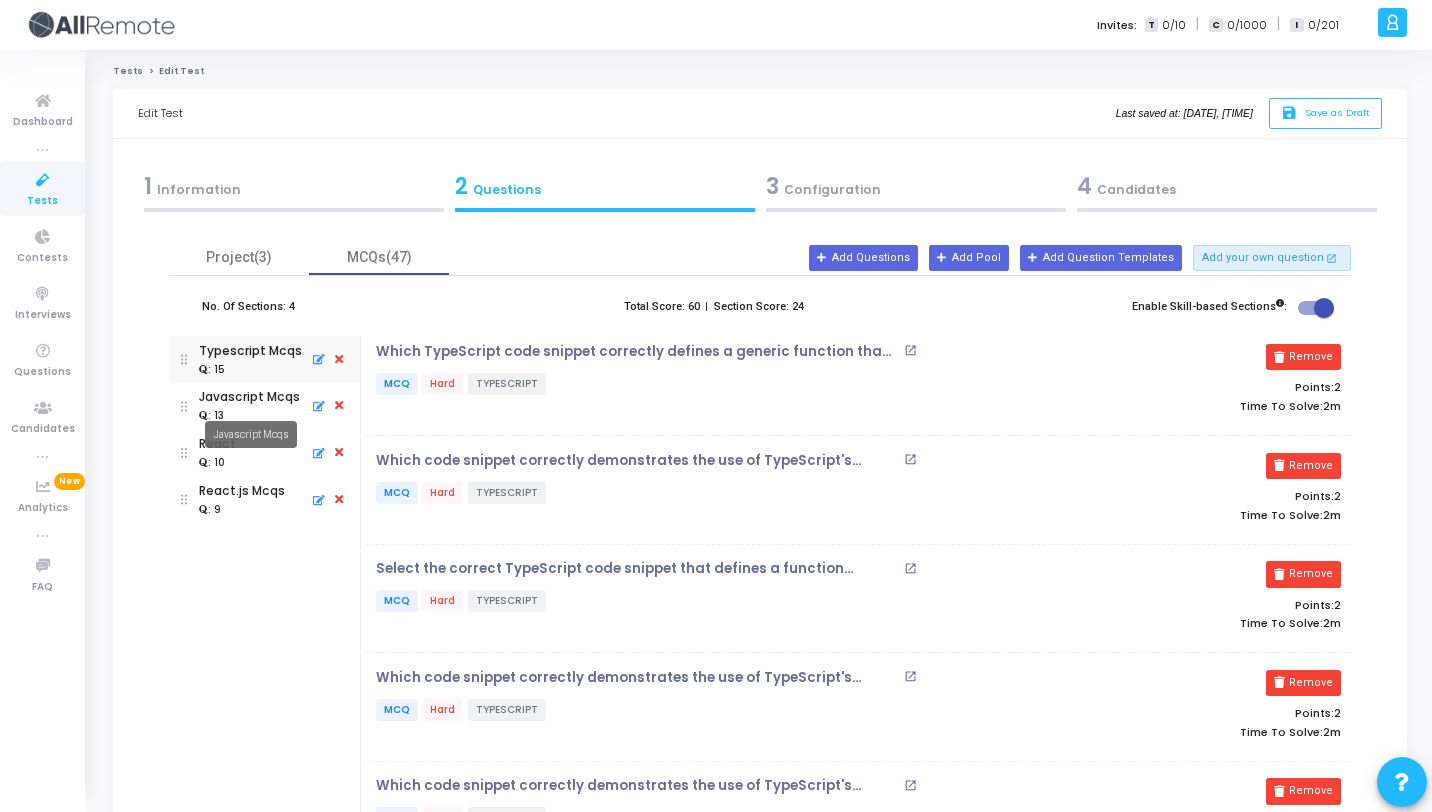 click on "Javascript Mcqs" at bounding box center [249, 397] 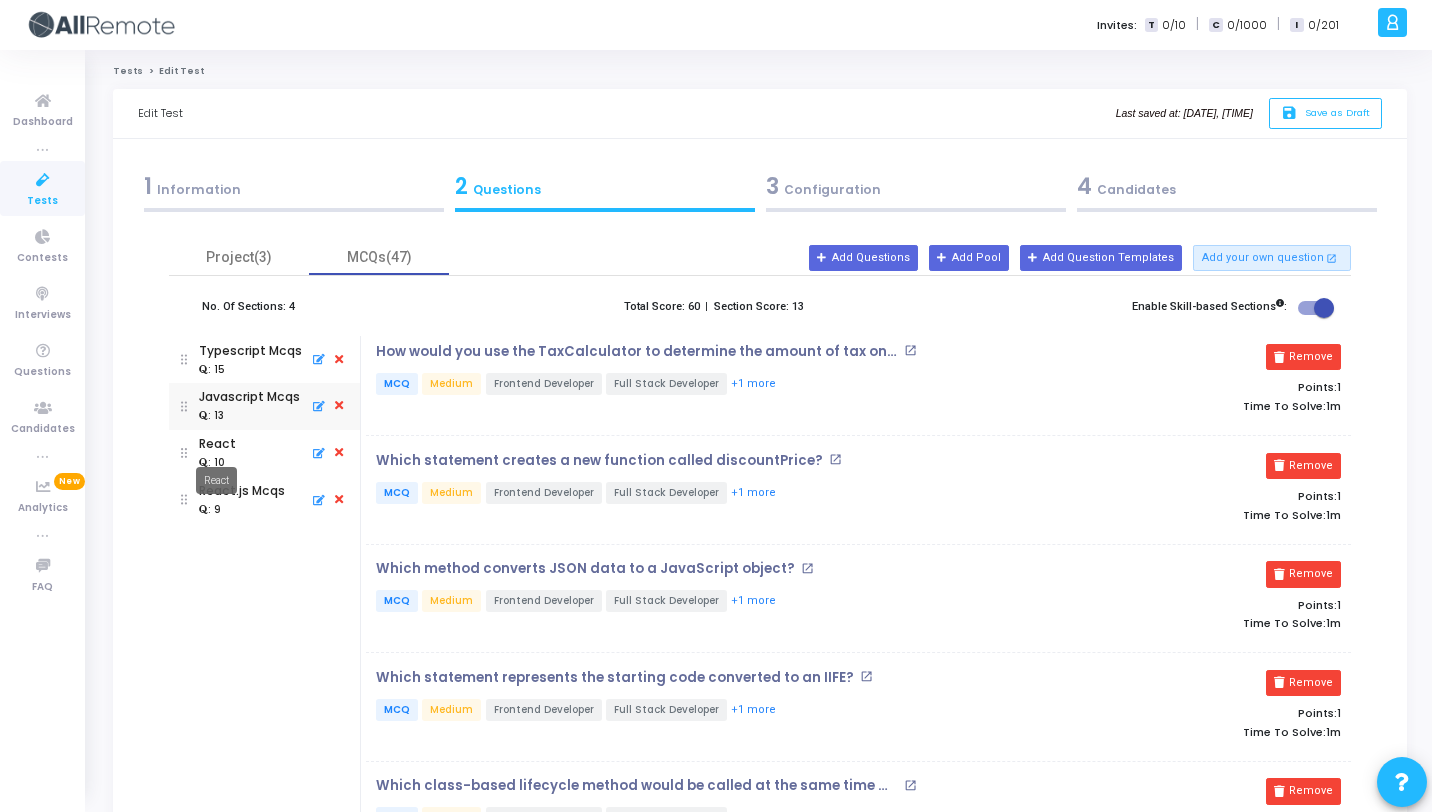 click on "React" at bounding box center (217, 444) 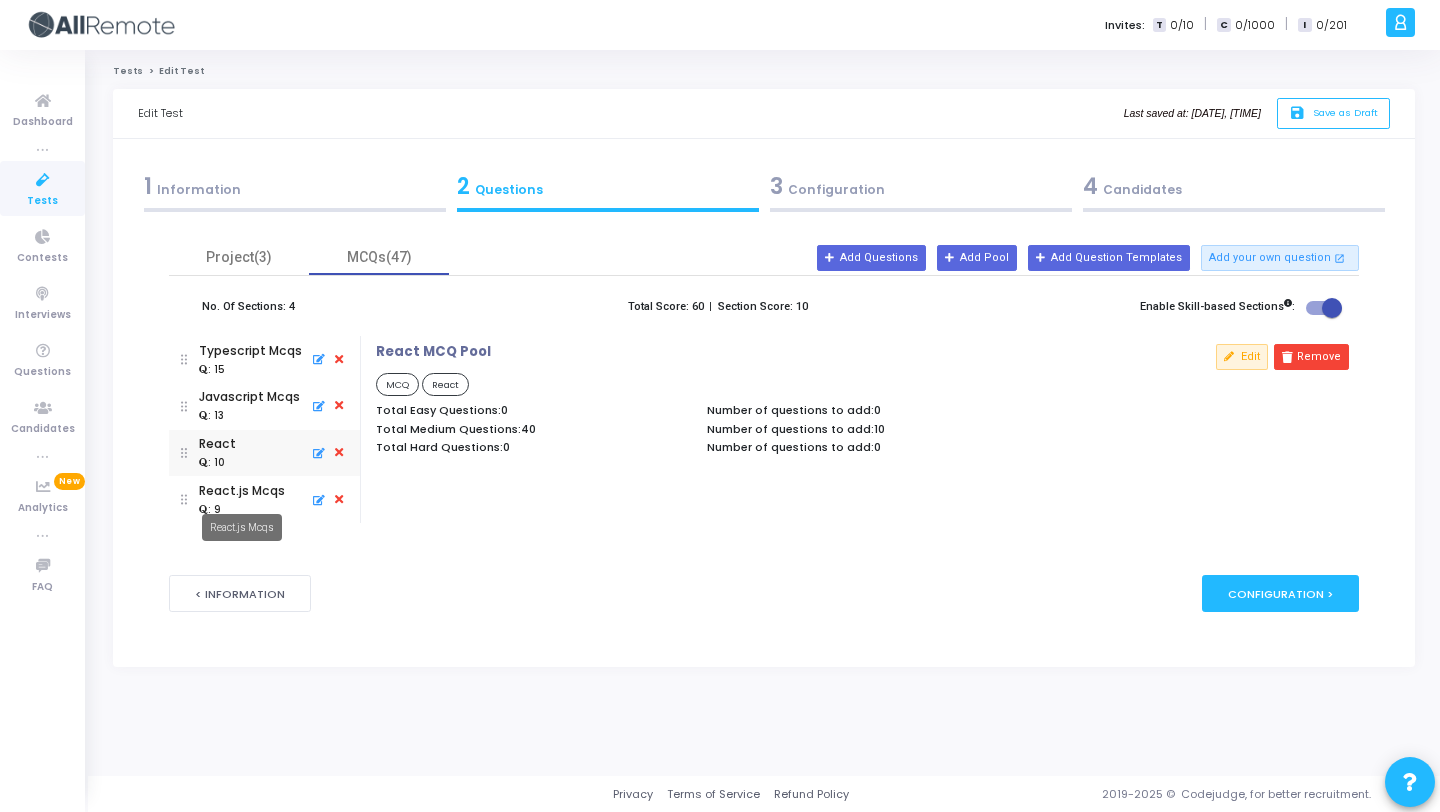 click on "React.js Mcqs" at bounding box center (242, 491) 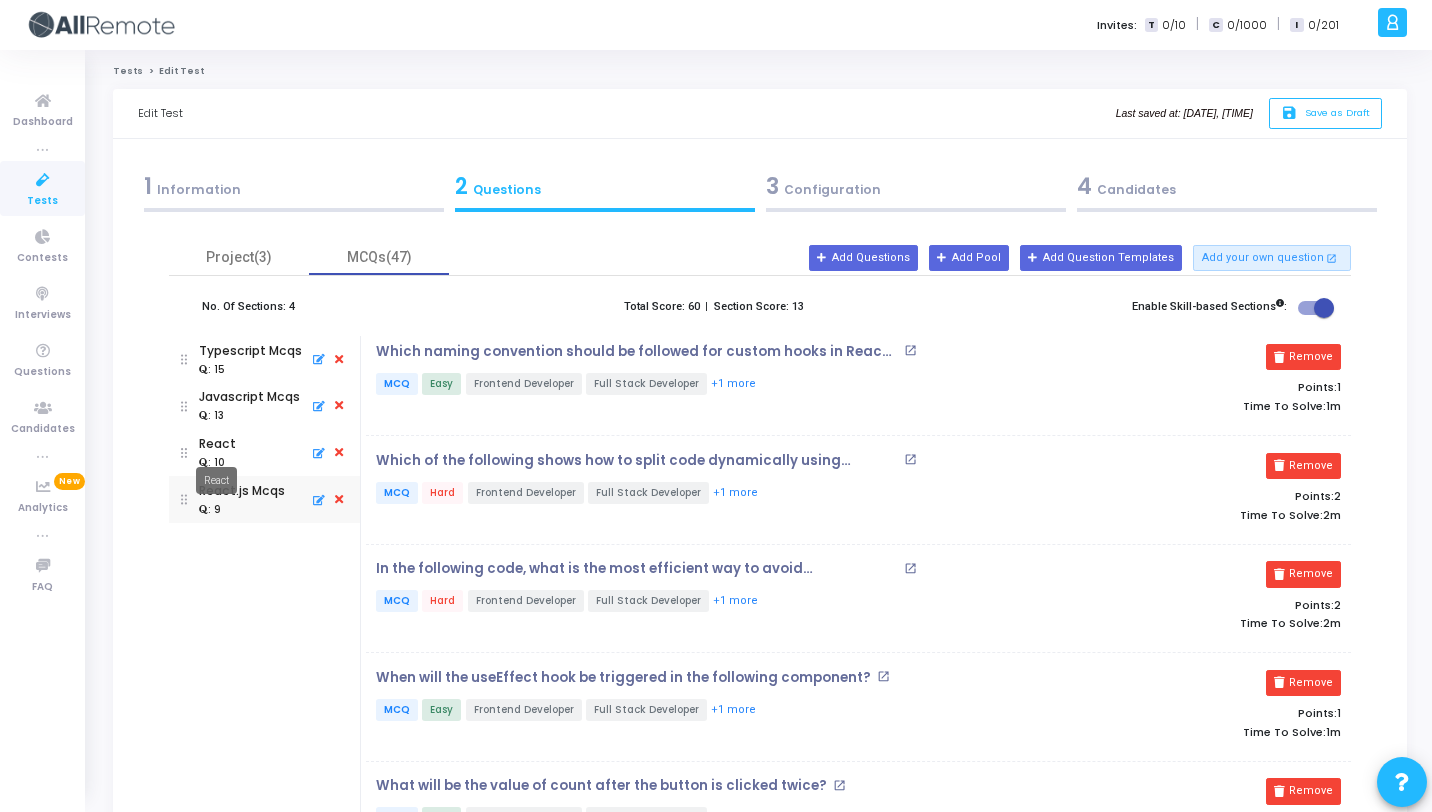 click on "React" at bounding box center [217, 444] 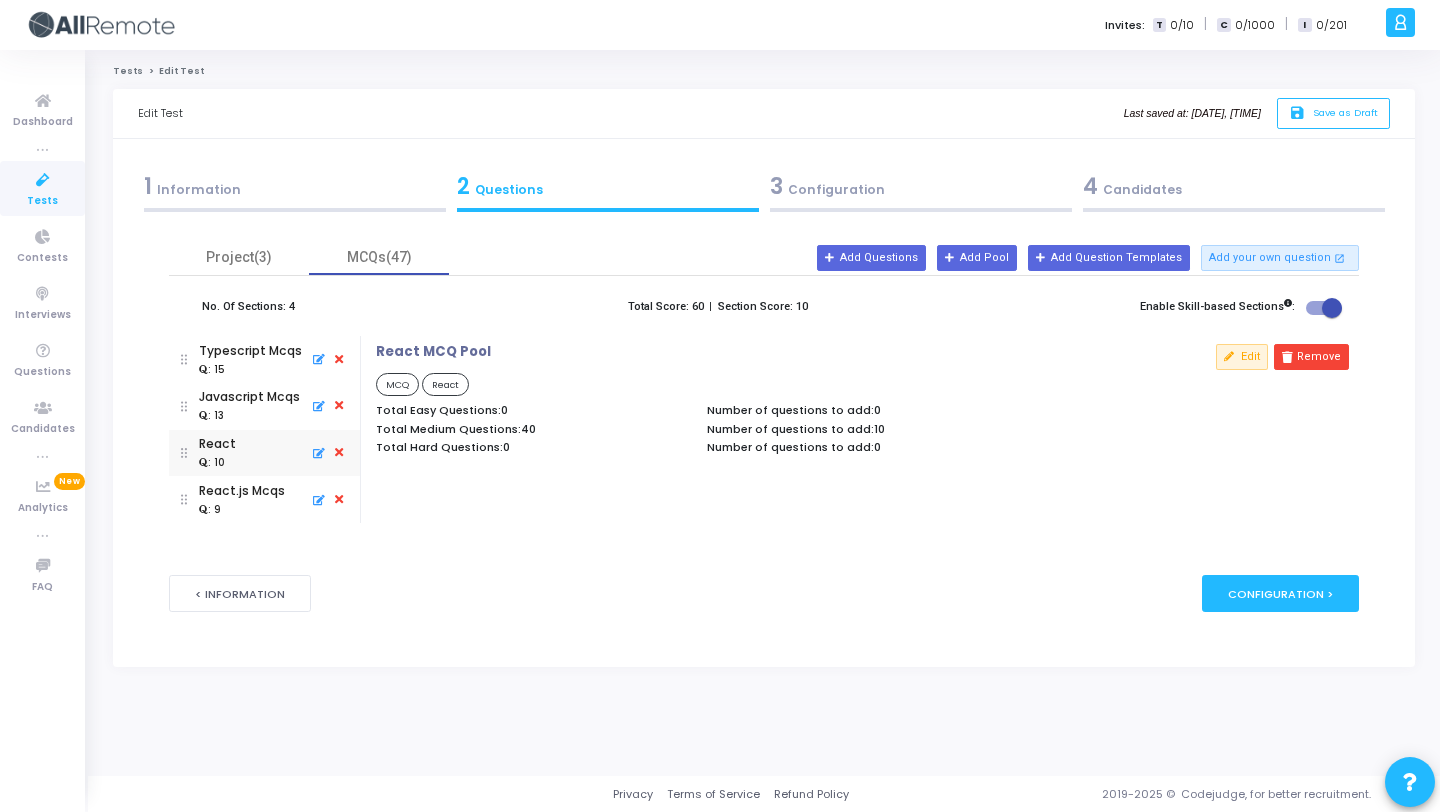 click on ": 13" at bounding box center [249, 416] 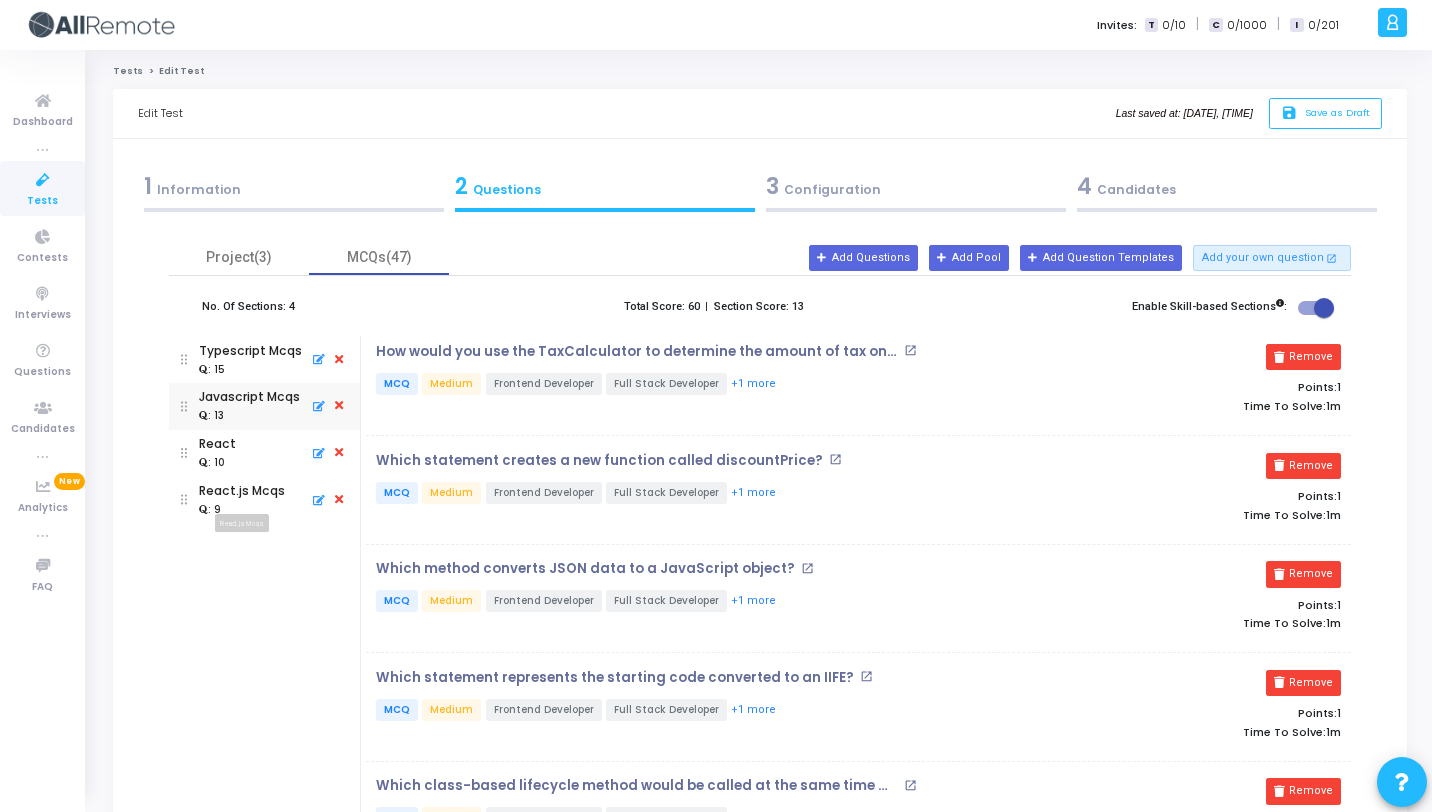 click on "React.js Mcqs" at bounding box center (242, 491) 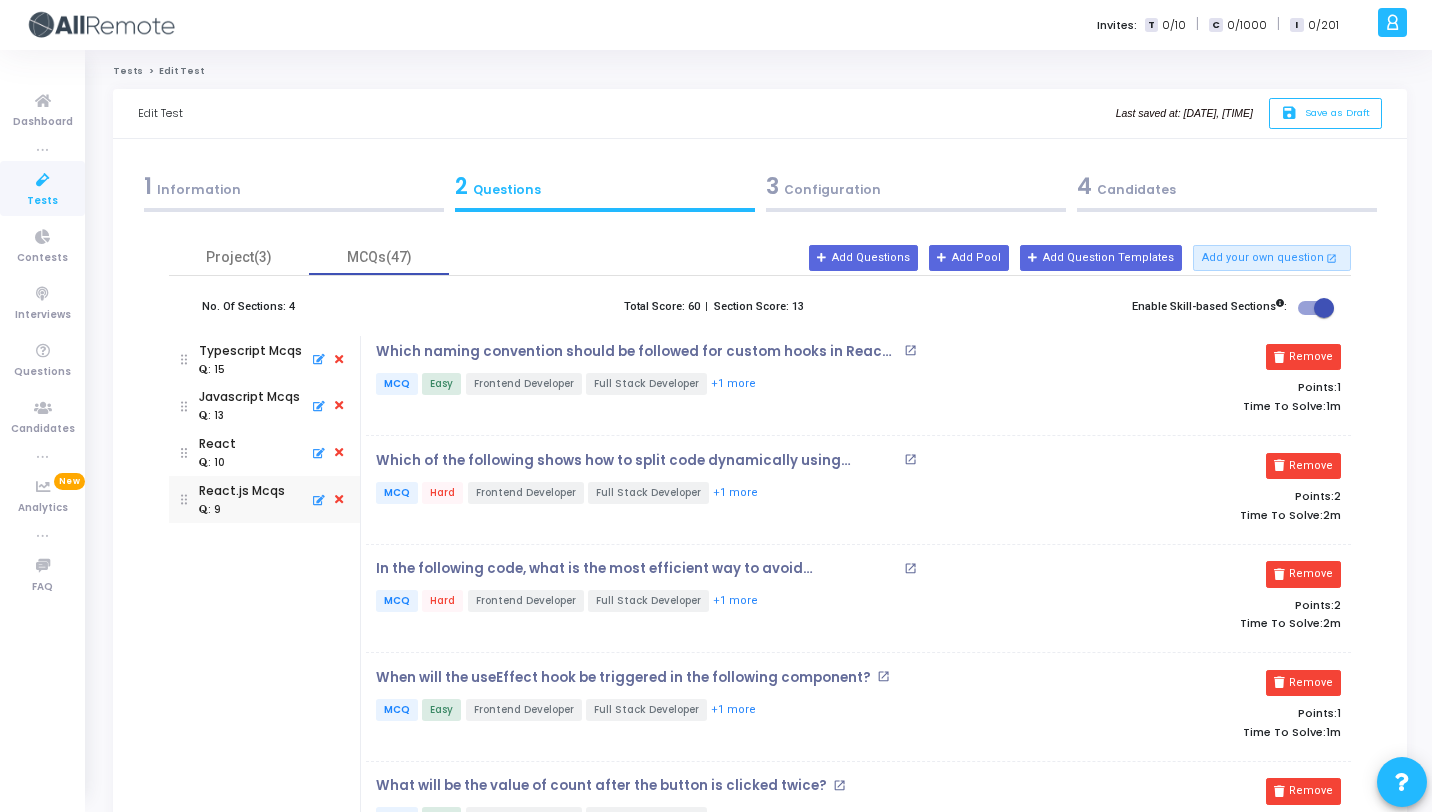 click on "React  : 10" at bounding box center (264, 453) 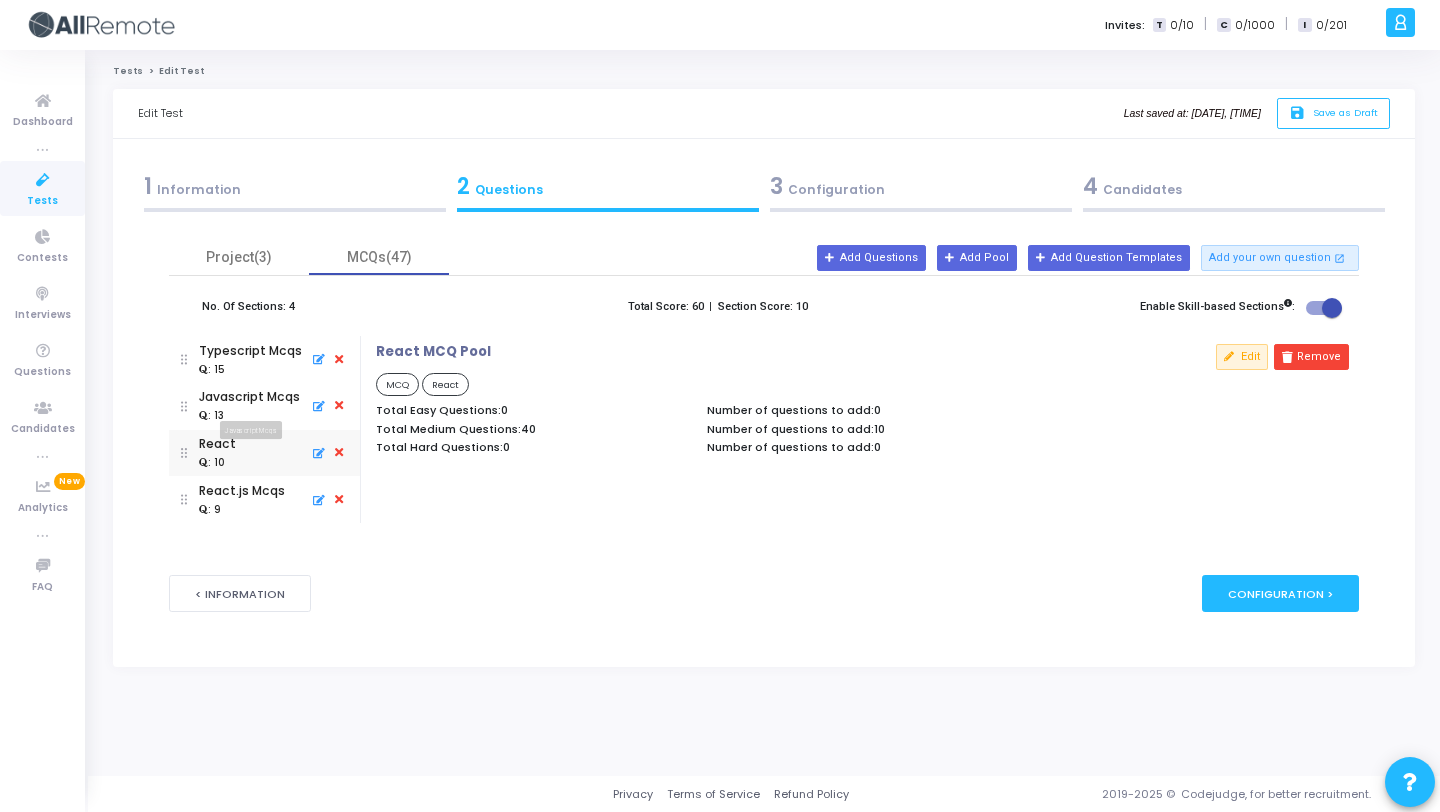 click on "Javascript Mcqs" at bounding box center (251, 434) 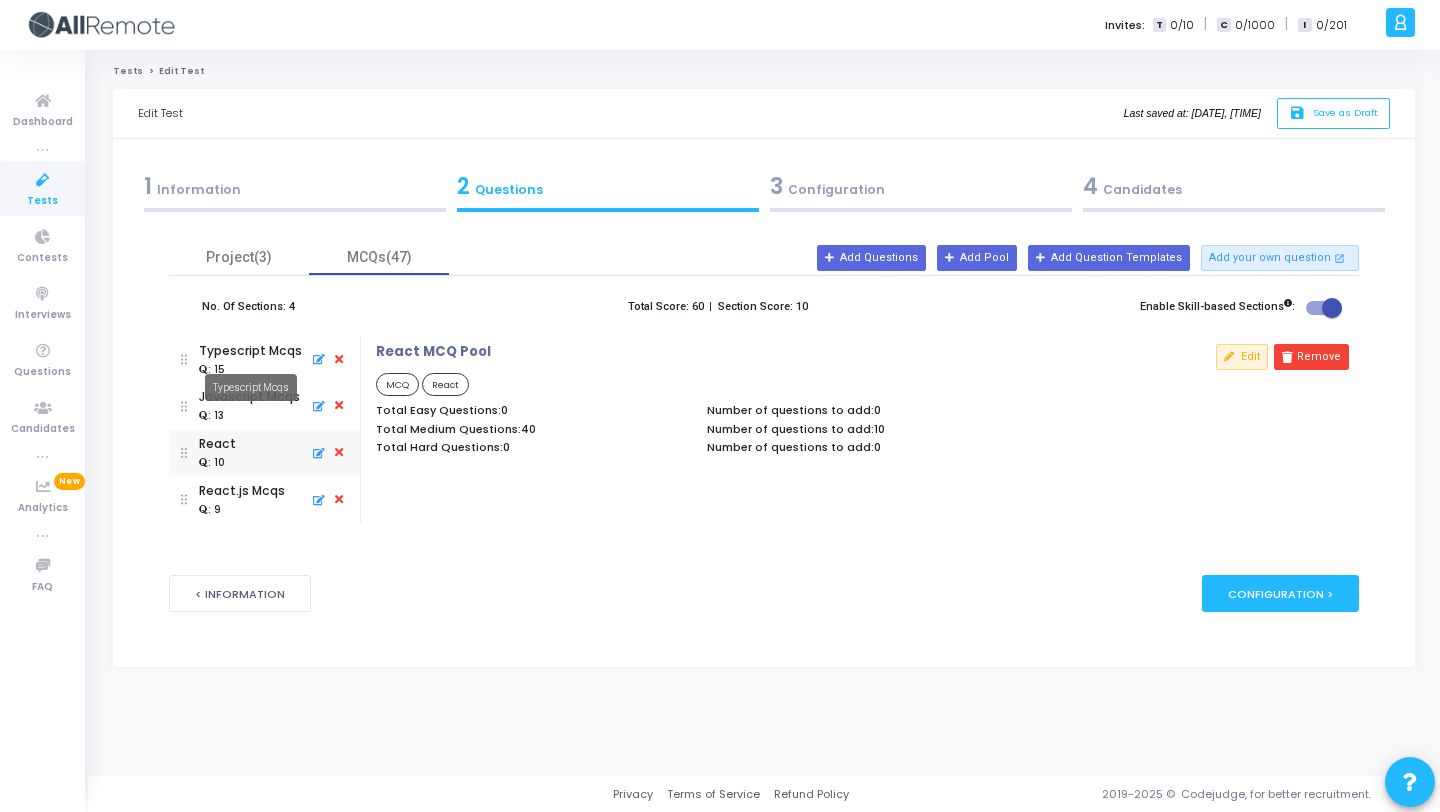 click on "Typescript Mcqs" at bounding box center [250, 351] 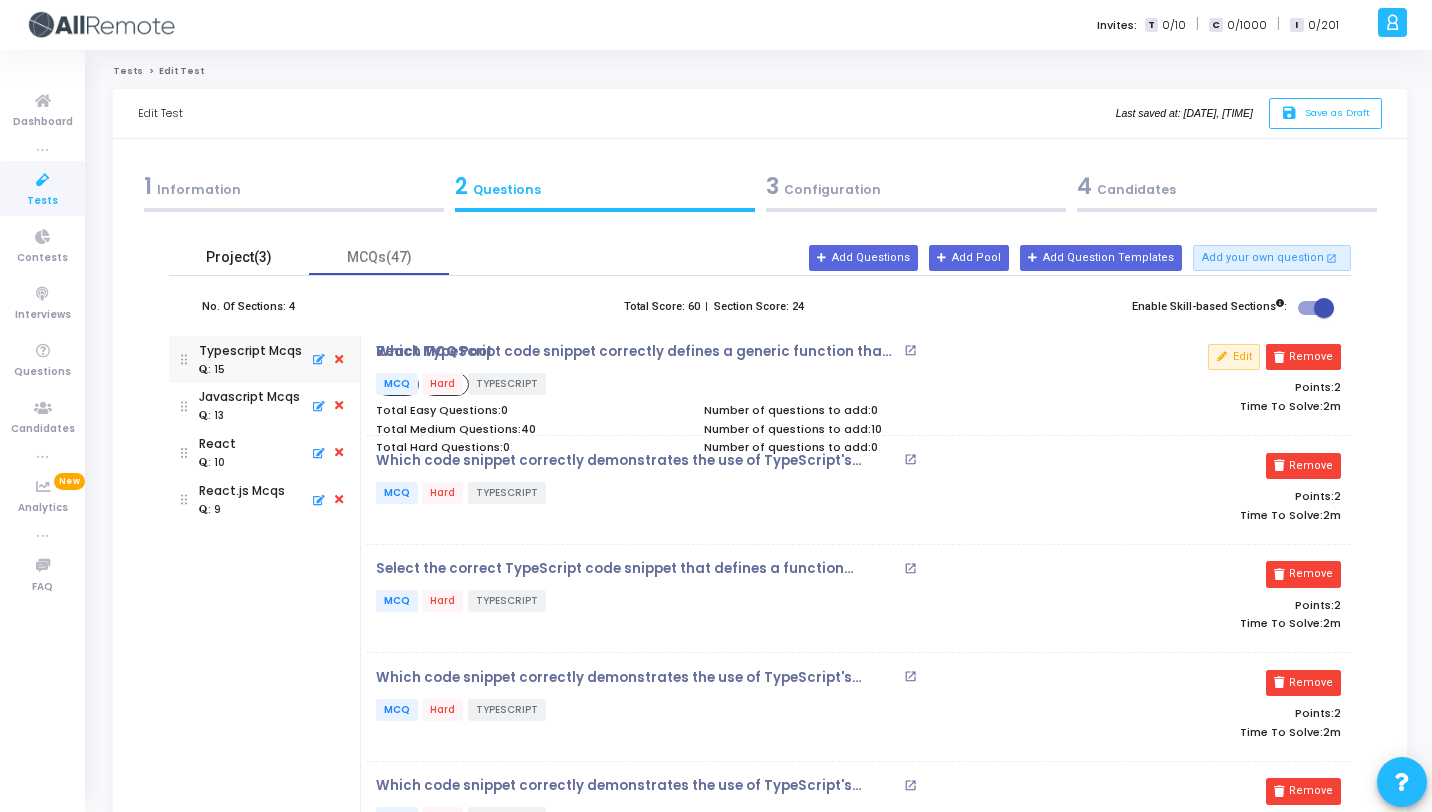 click on "Project(3)" at bounding box center (239, 257) 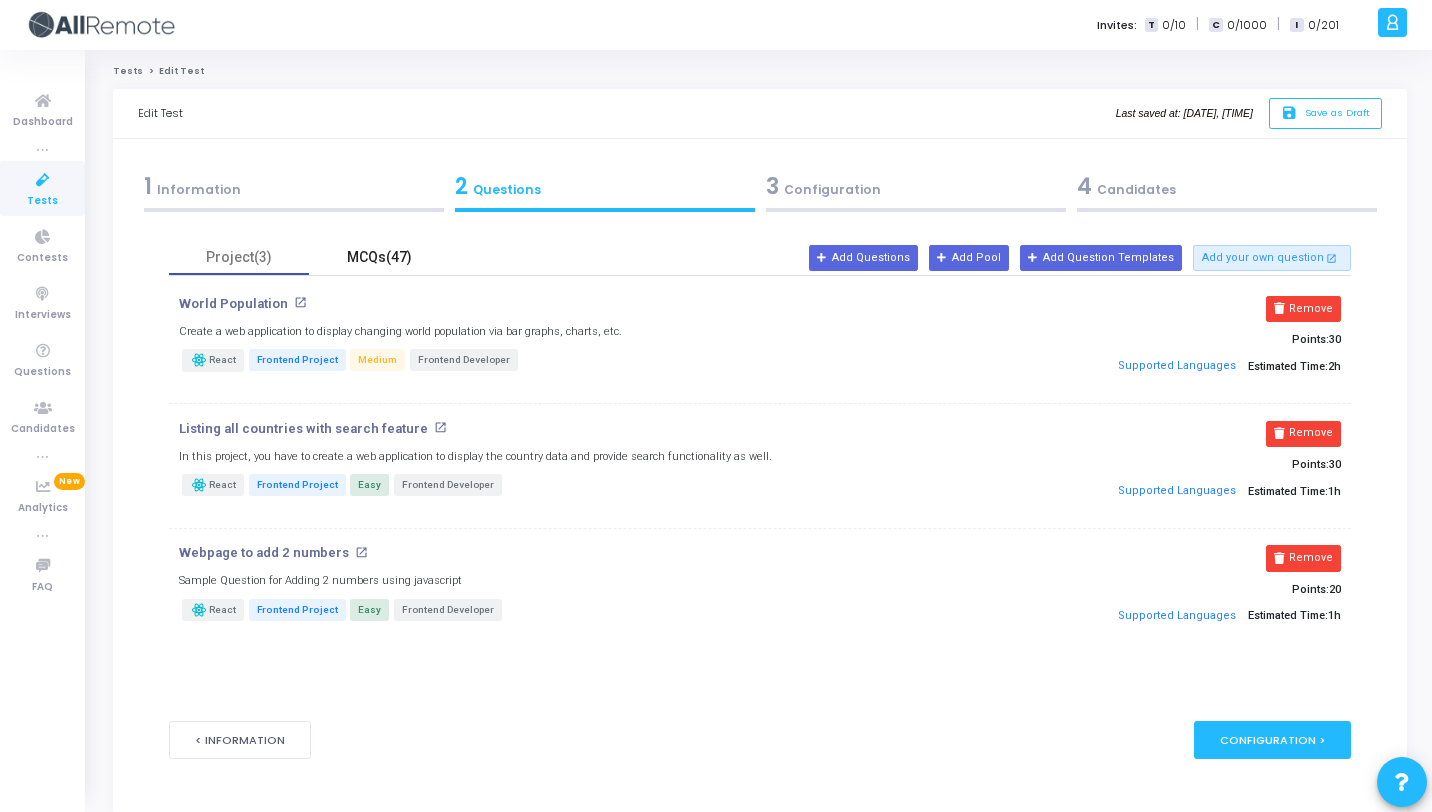 click on "MCQs(47)" at bounding box center (379, 257) 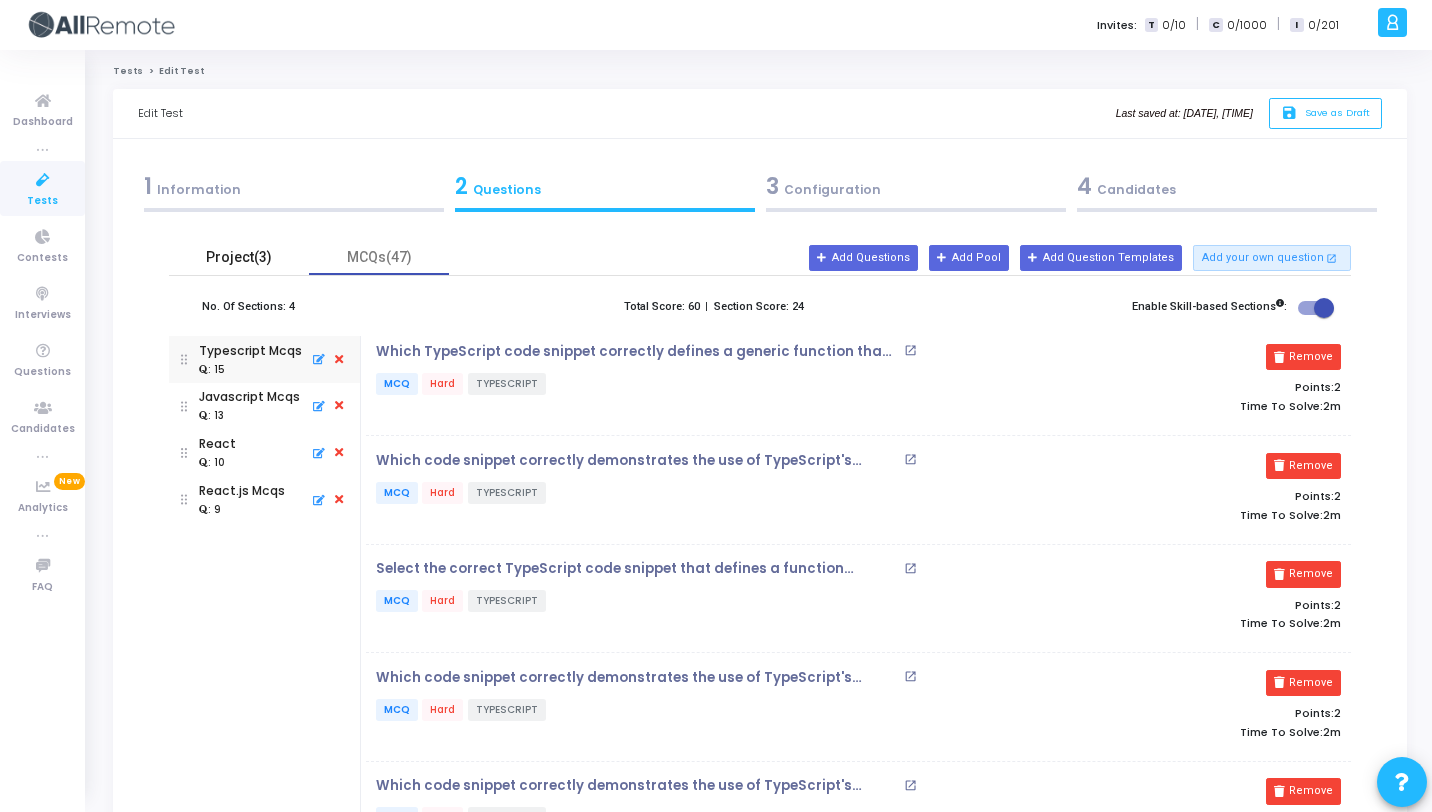 click on "Project(3)" at bounding box center (239, 257) 